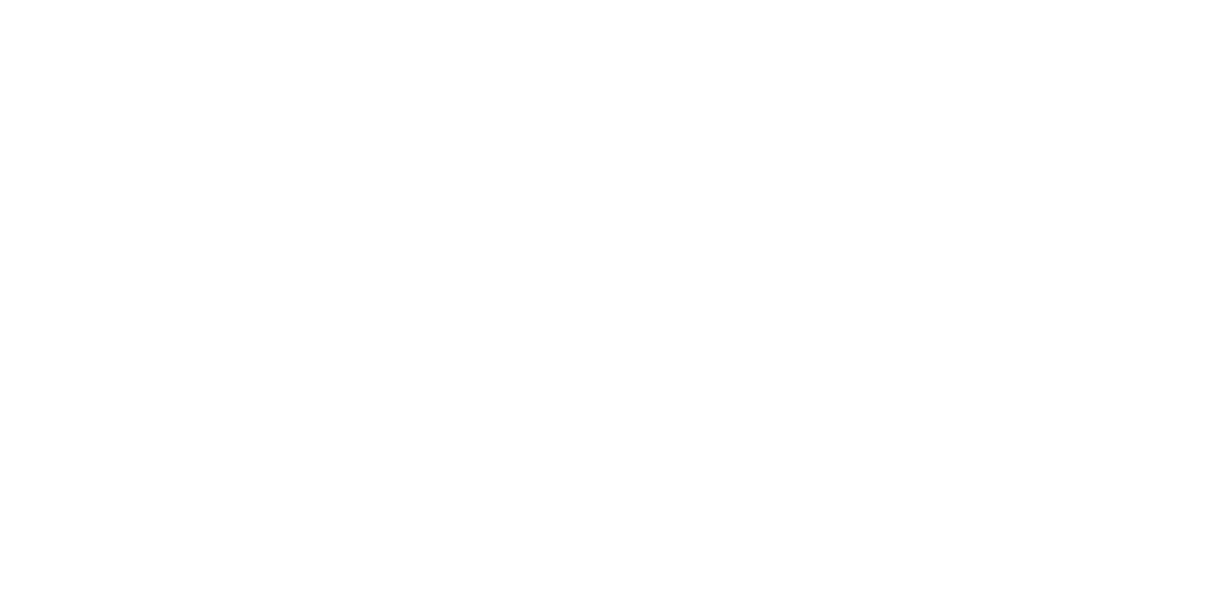 scroll, scrollTop: 0, scrollLeft: 0, axis: both 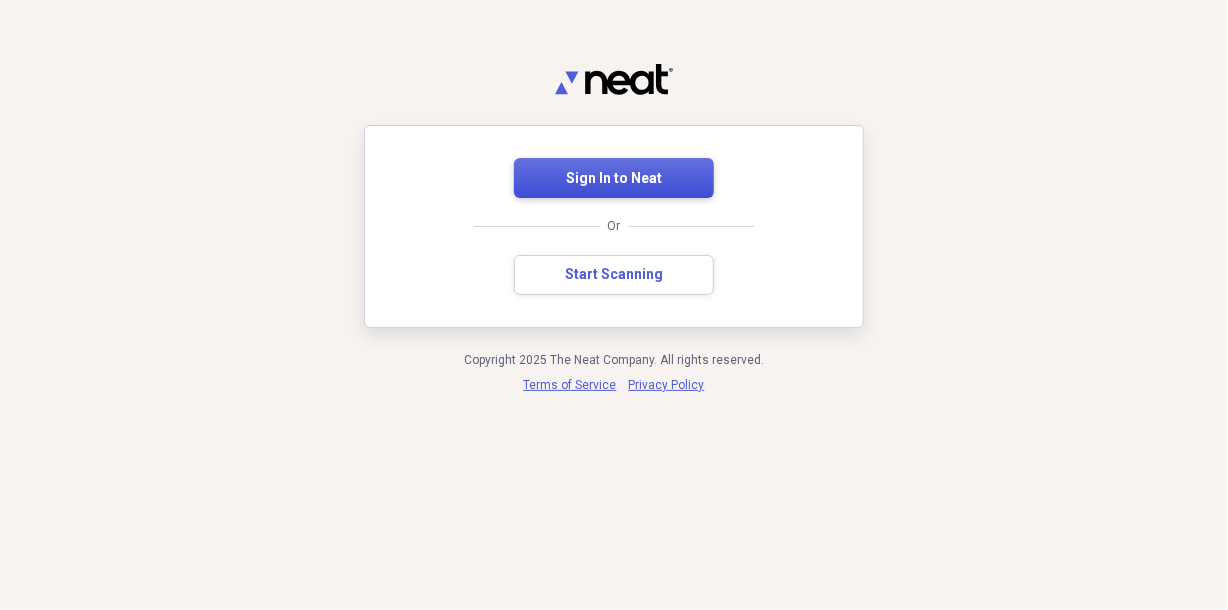 click on "Sign In to Neat" at bounding box center [614, 179] 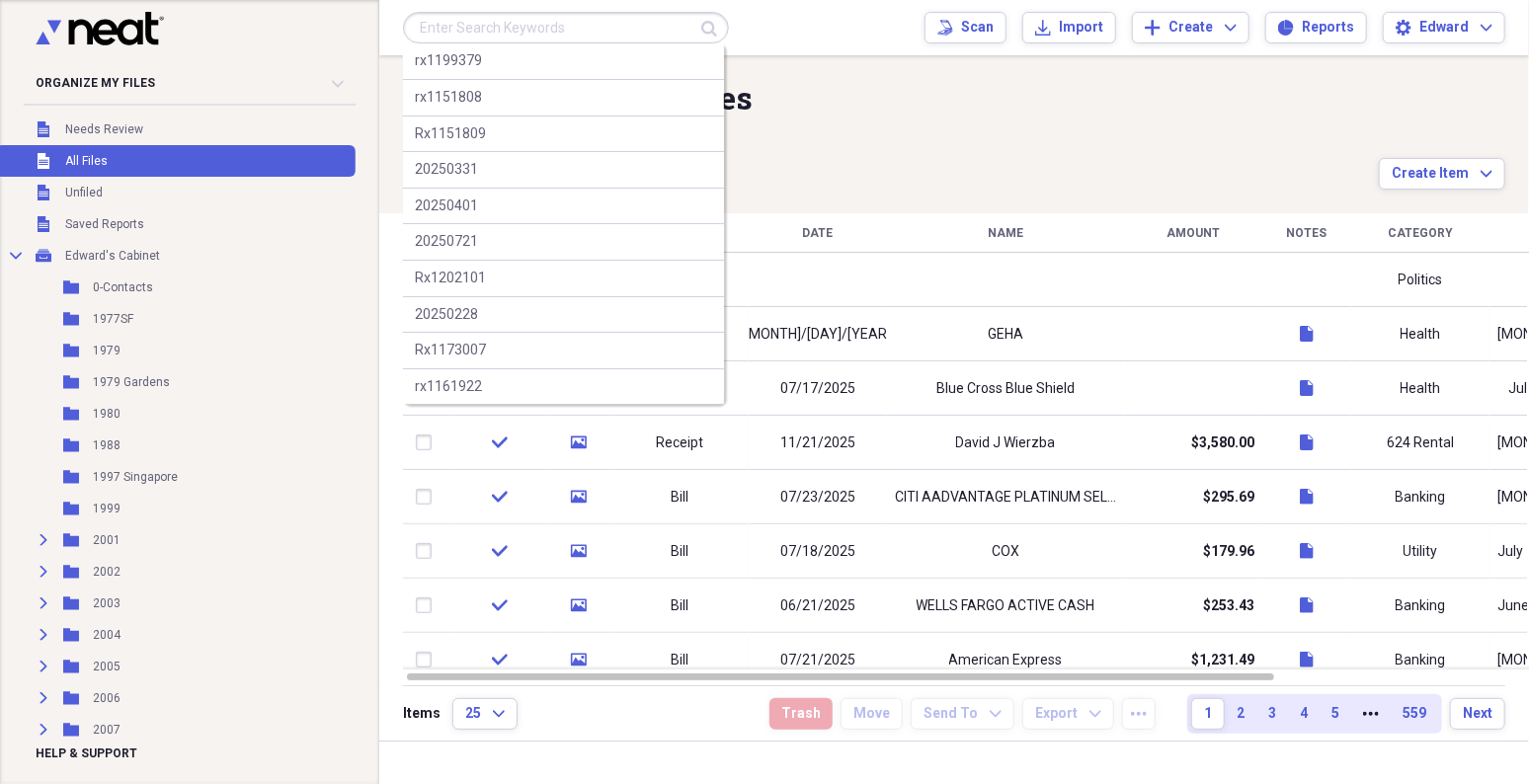 click at bounding box center (566, 28) 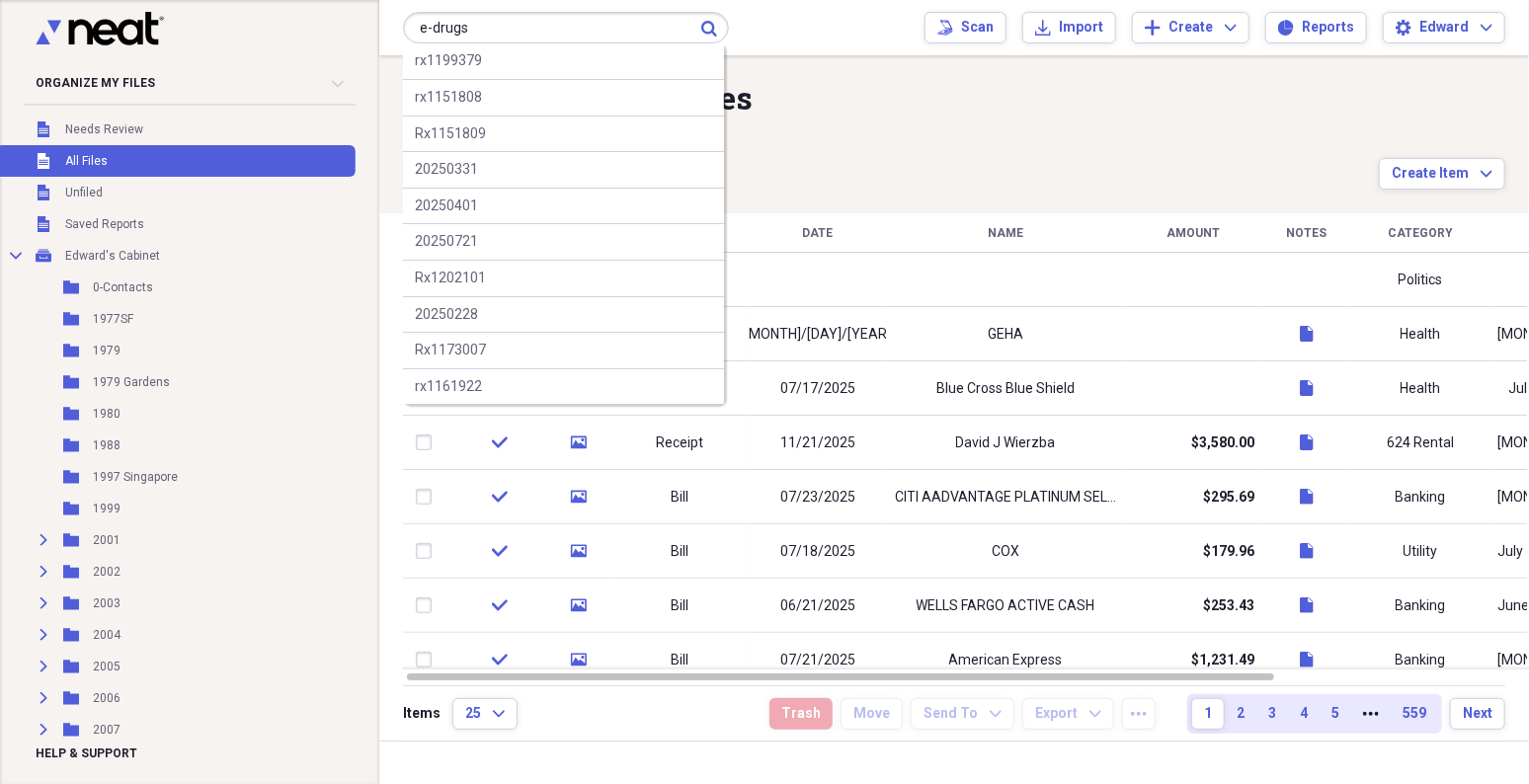 type on "e-drugs" 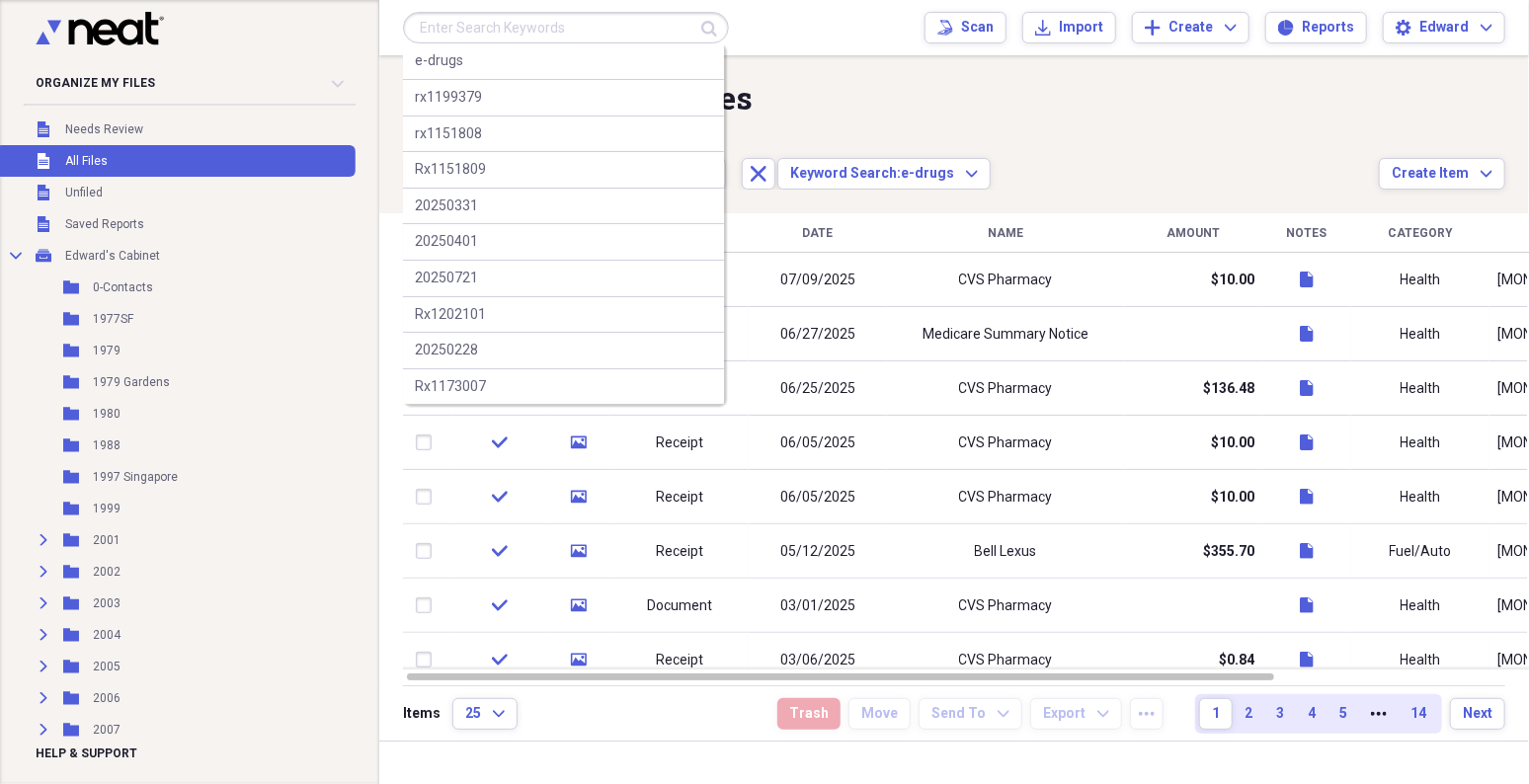 click on "A view of all your files" at bounding box center [891, 98] 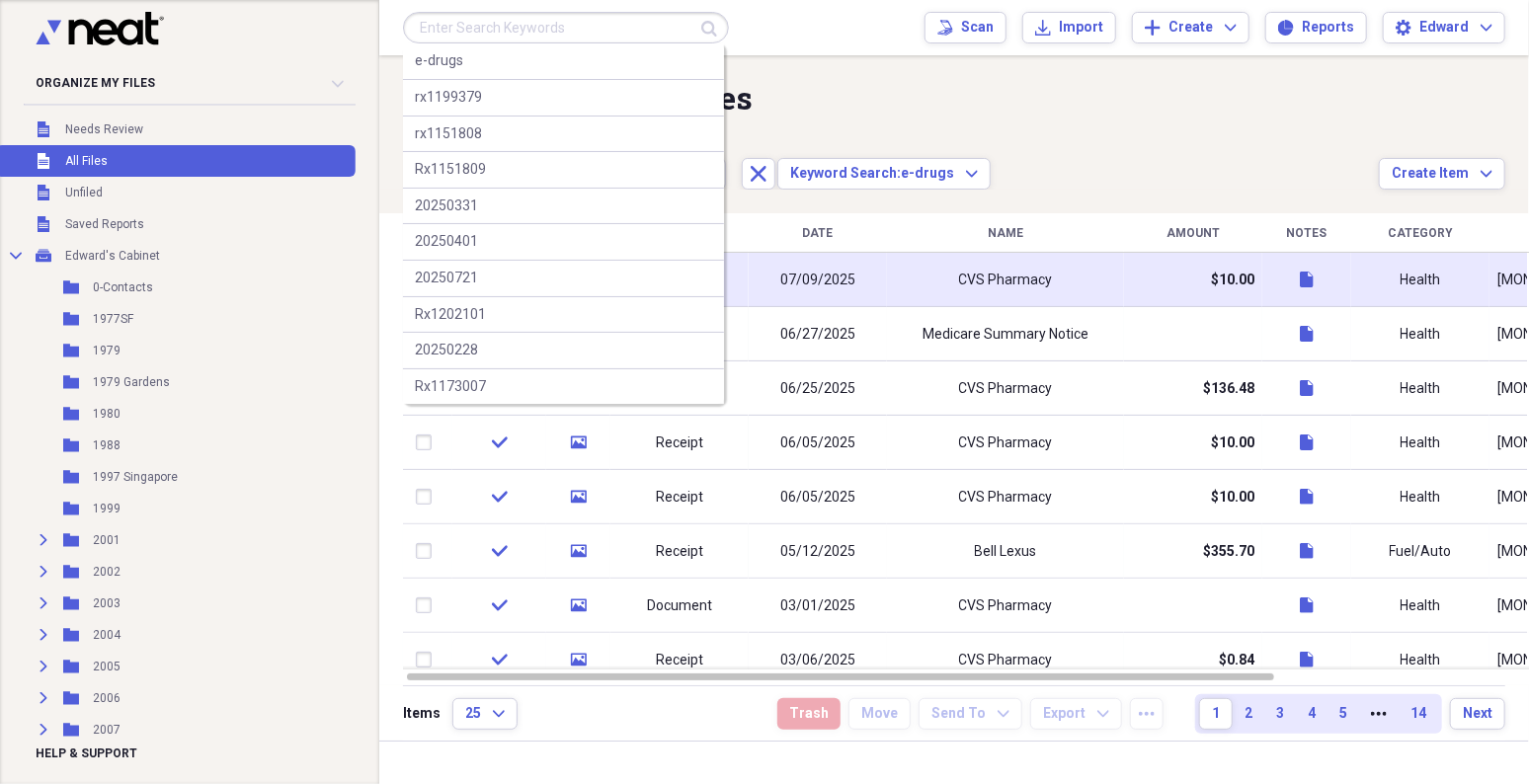 click on "07/09/2025" at bounding box center (818, 280) 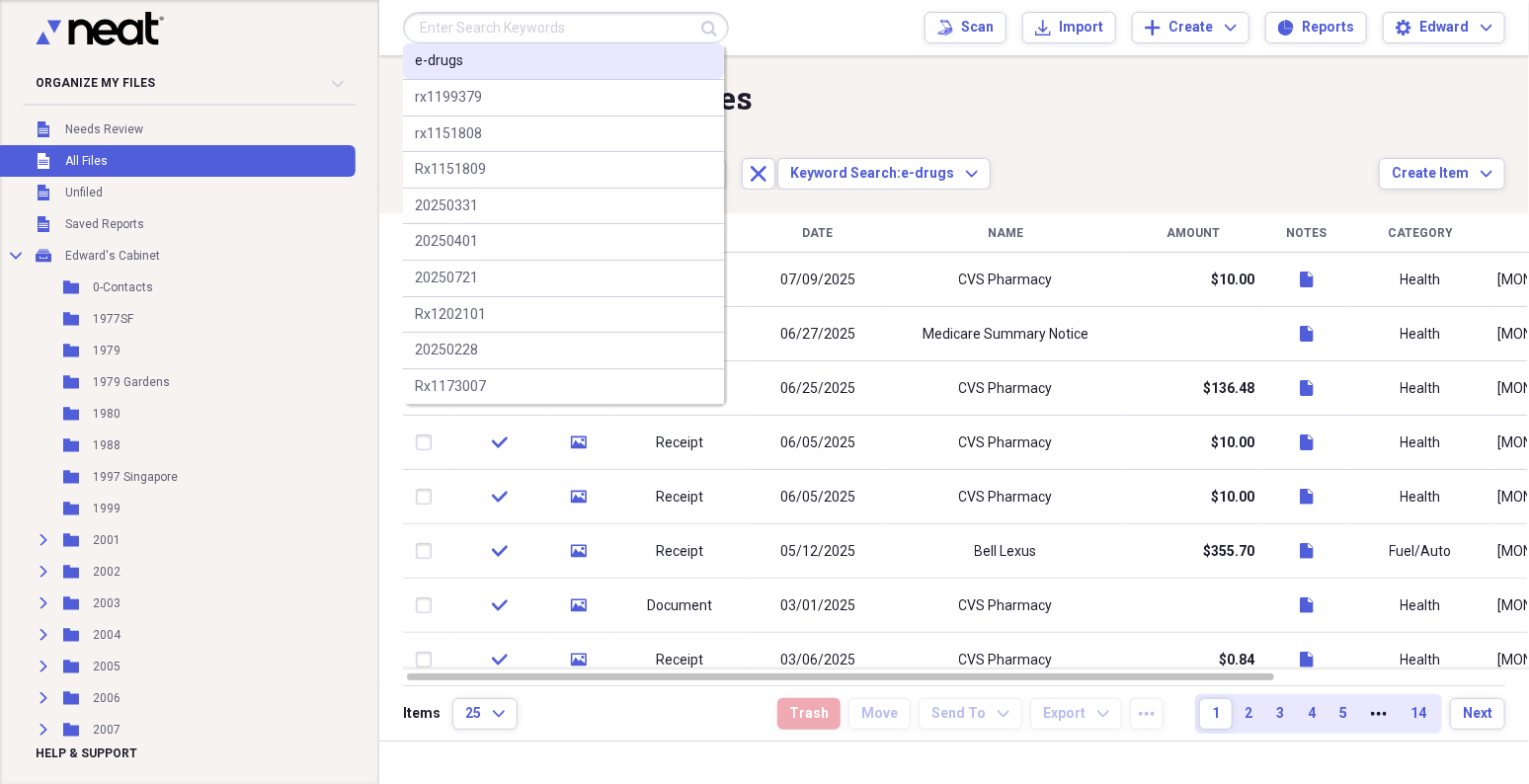 click on "e-drugs" at bounding box center [563, 61] 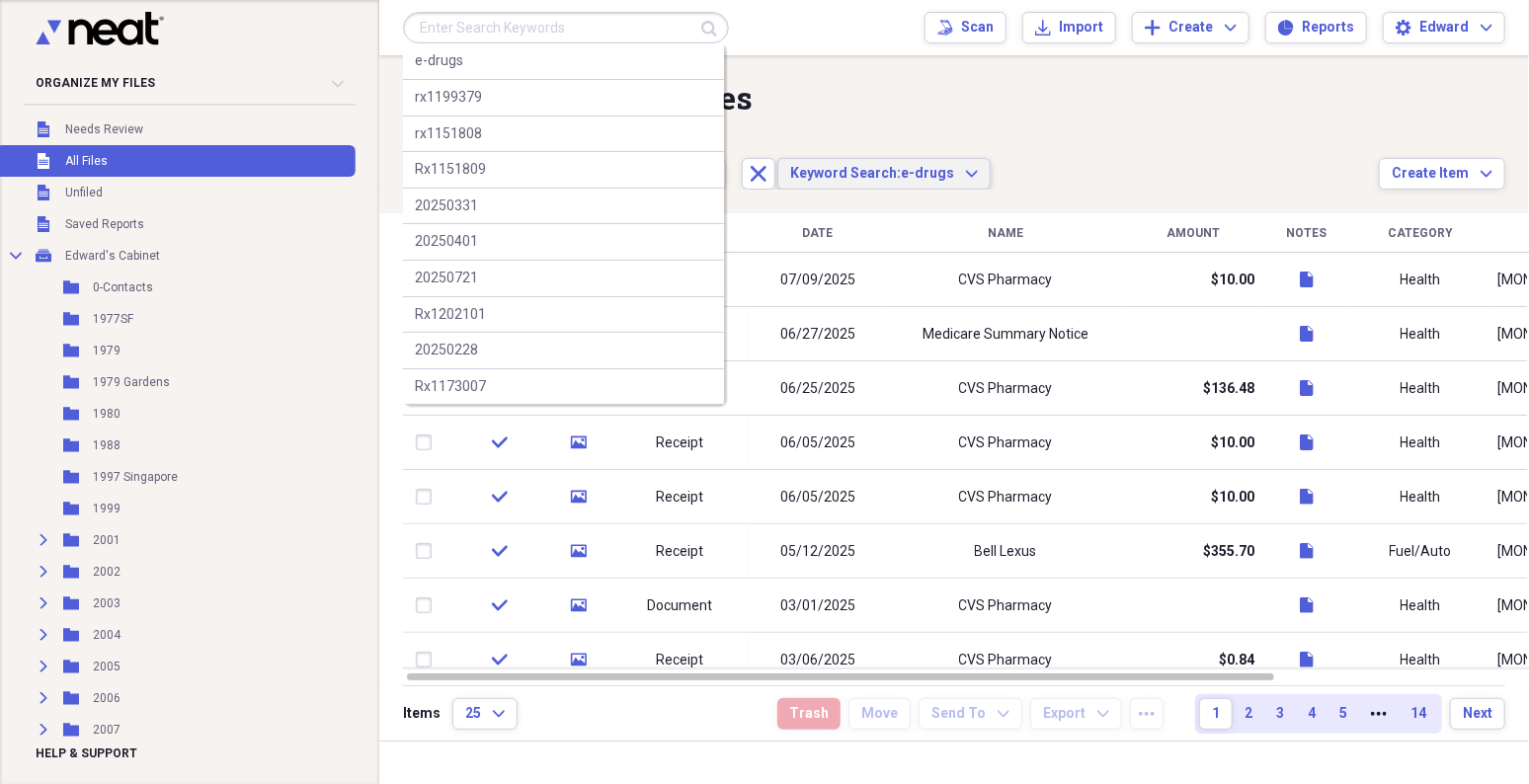 type 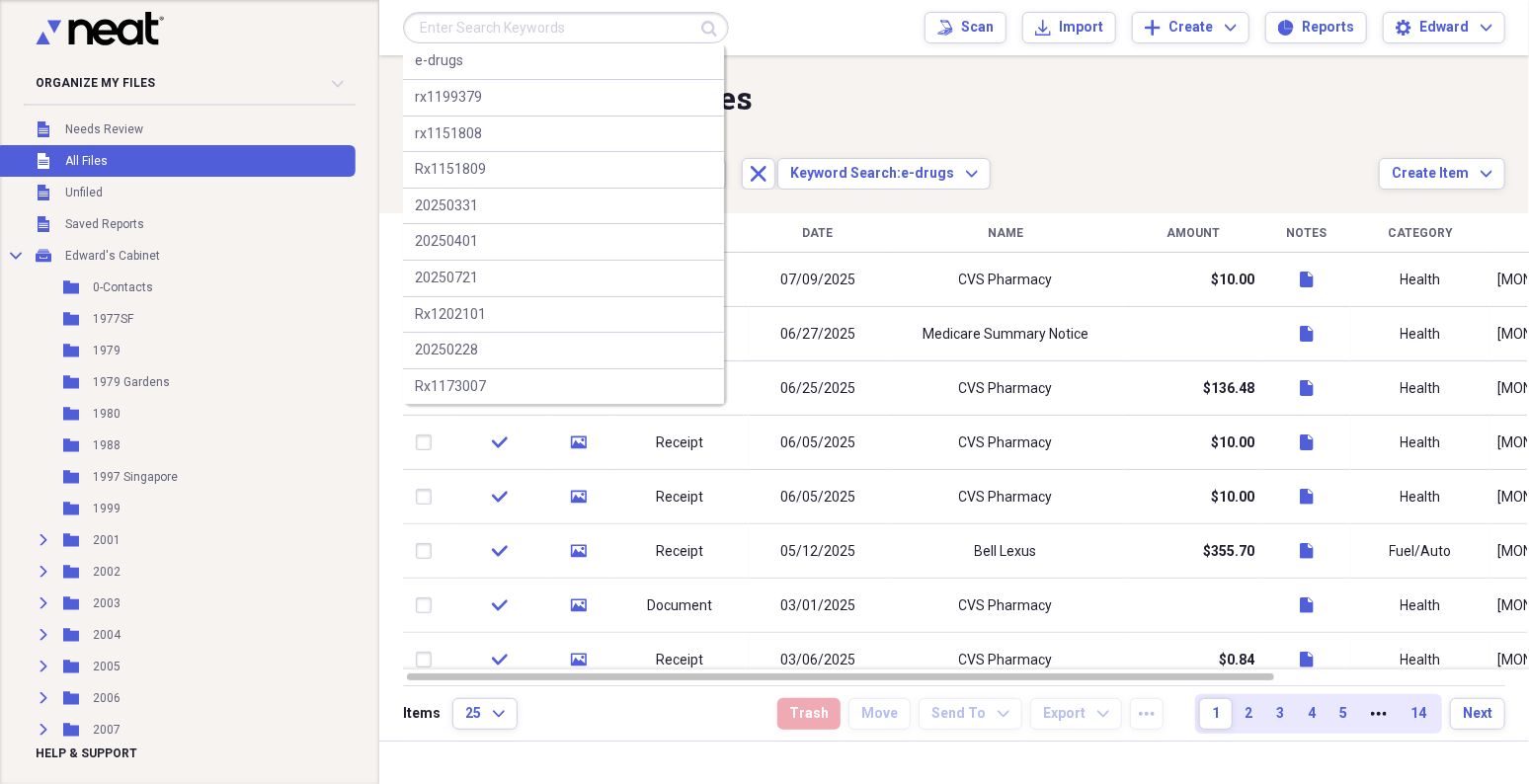 click on "Column Expand sort Sort Filters (1) Expand Close Keyword Search:  e-drugs Expand" at bounding box center (891, 163) 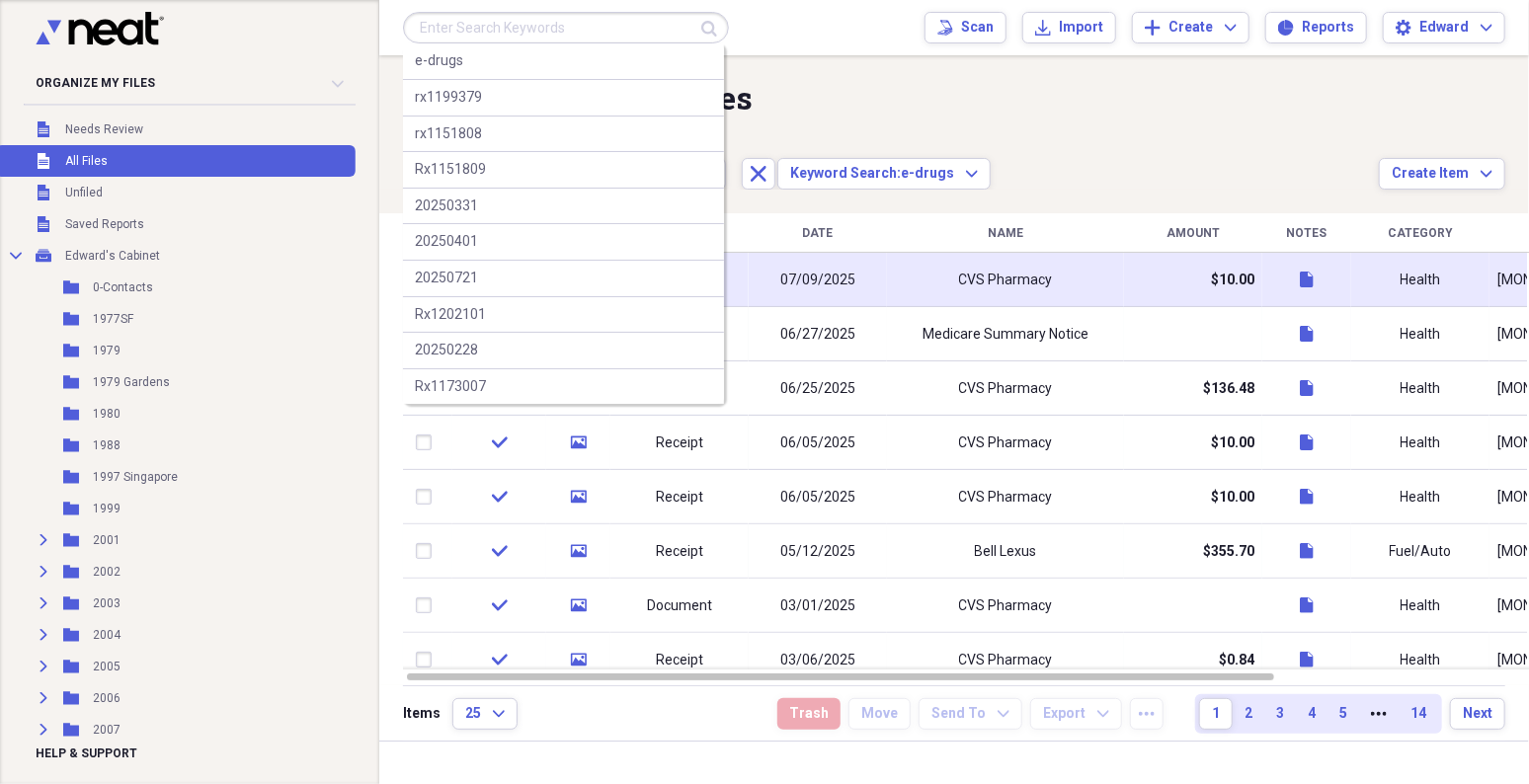 click on "CVS Pharmacy" at bounding box center [1006, 279] 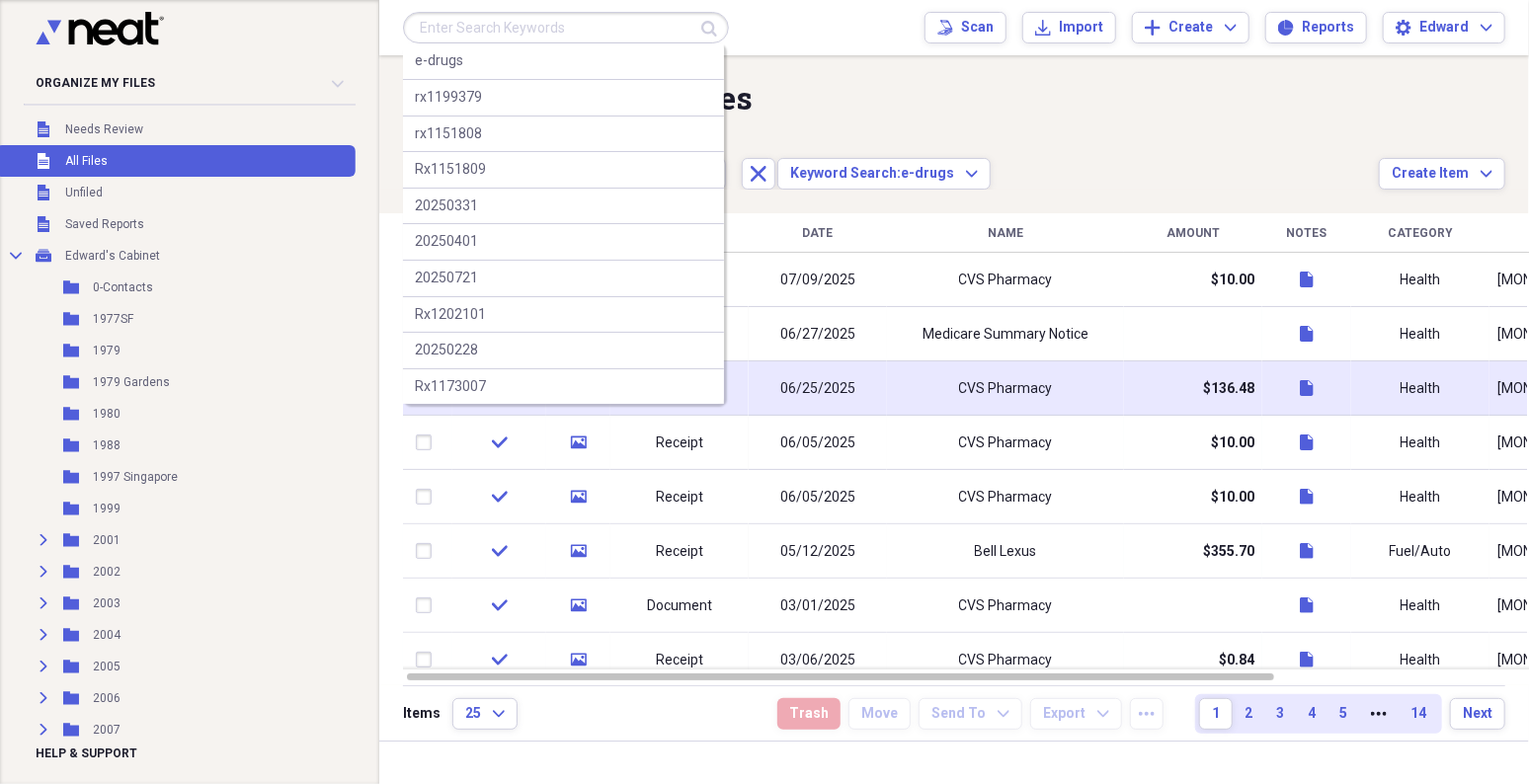 click on "CVS Pharmacy" at bounding box center (1006, 388) 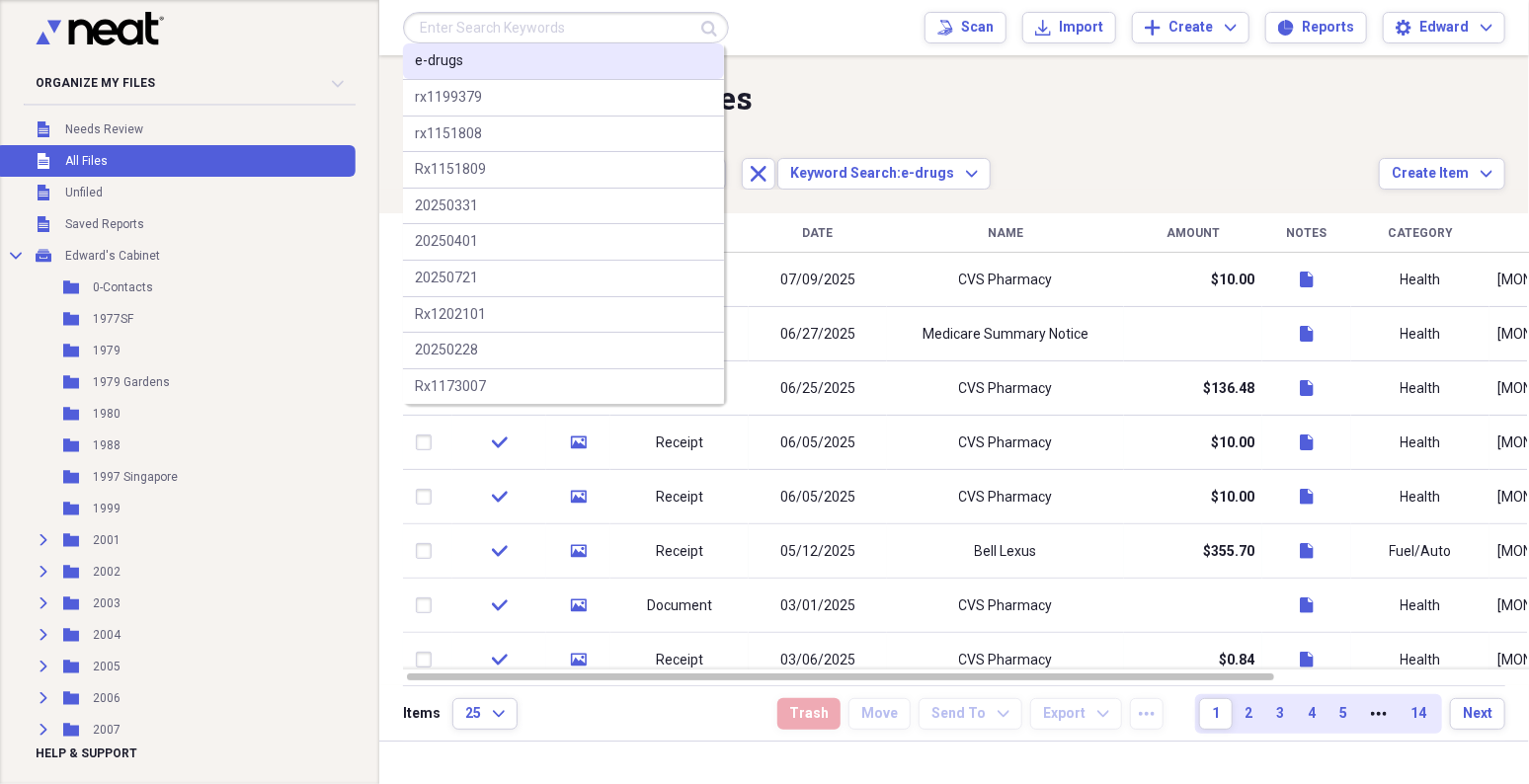 click on "e-drugs" at bounding box center (563, 61) 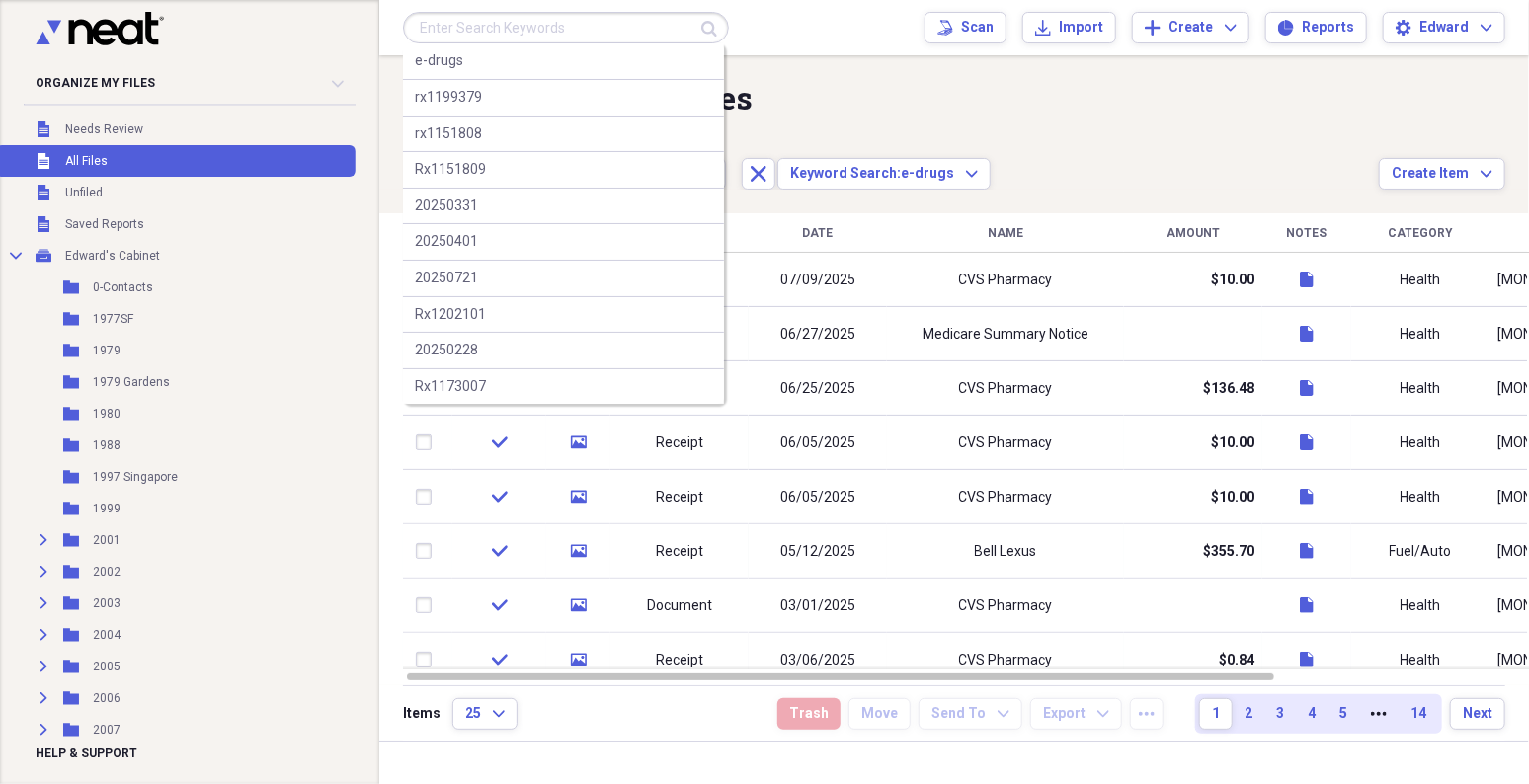 click on "A view of all your files" at bounding box center [891, 98] 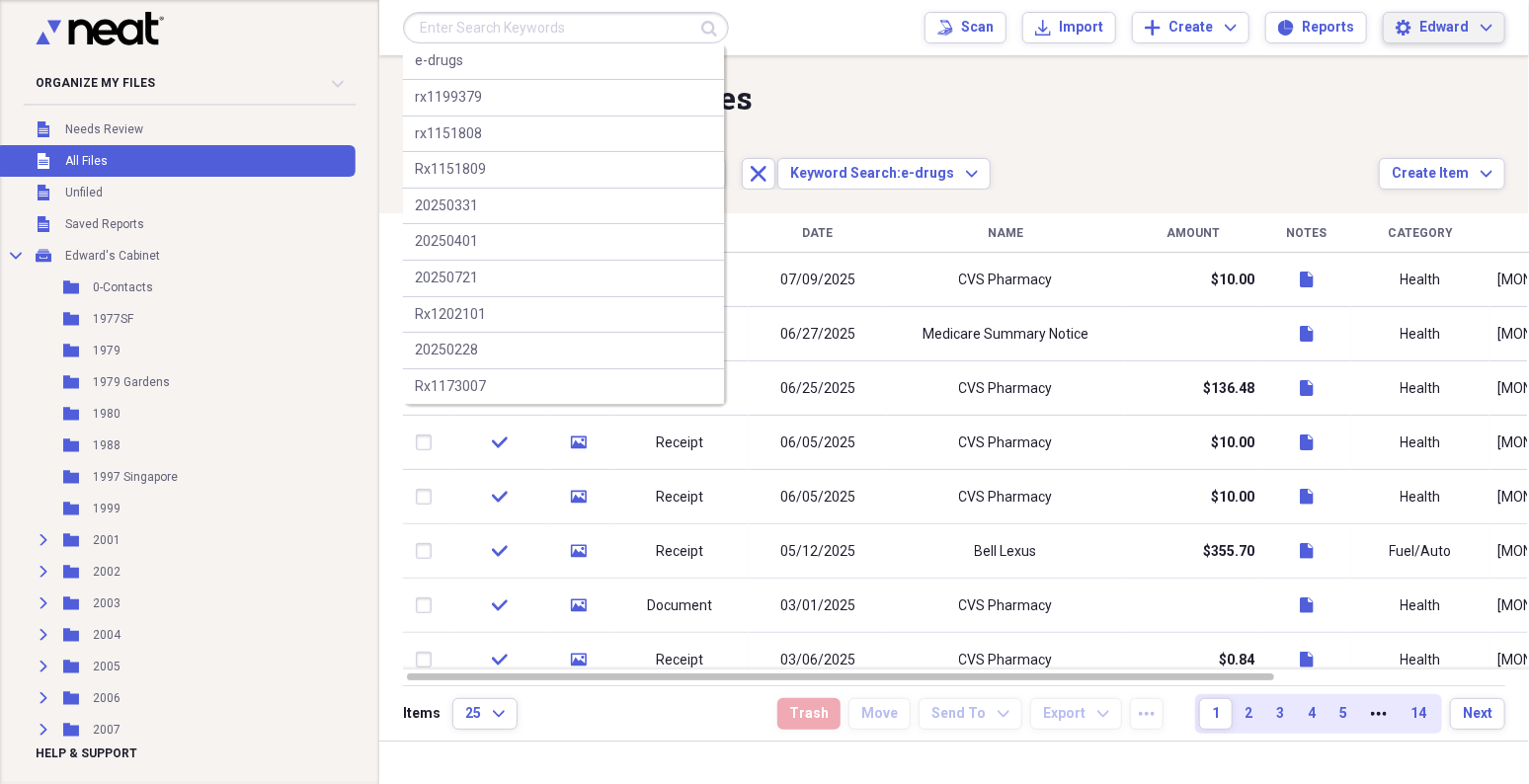click on "Settings Edward Expand" at bounding box center [1444, 28] 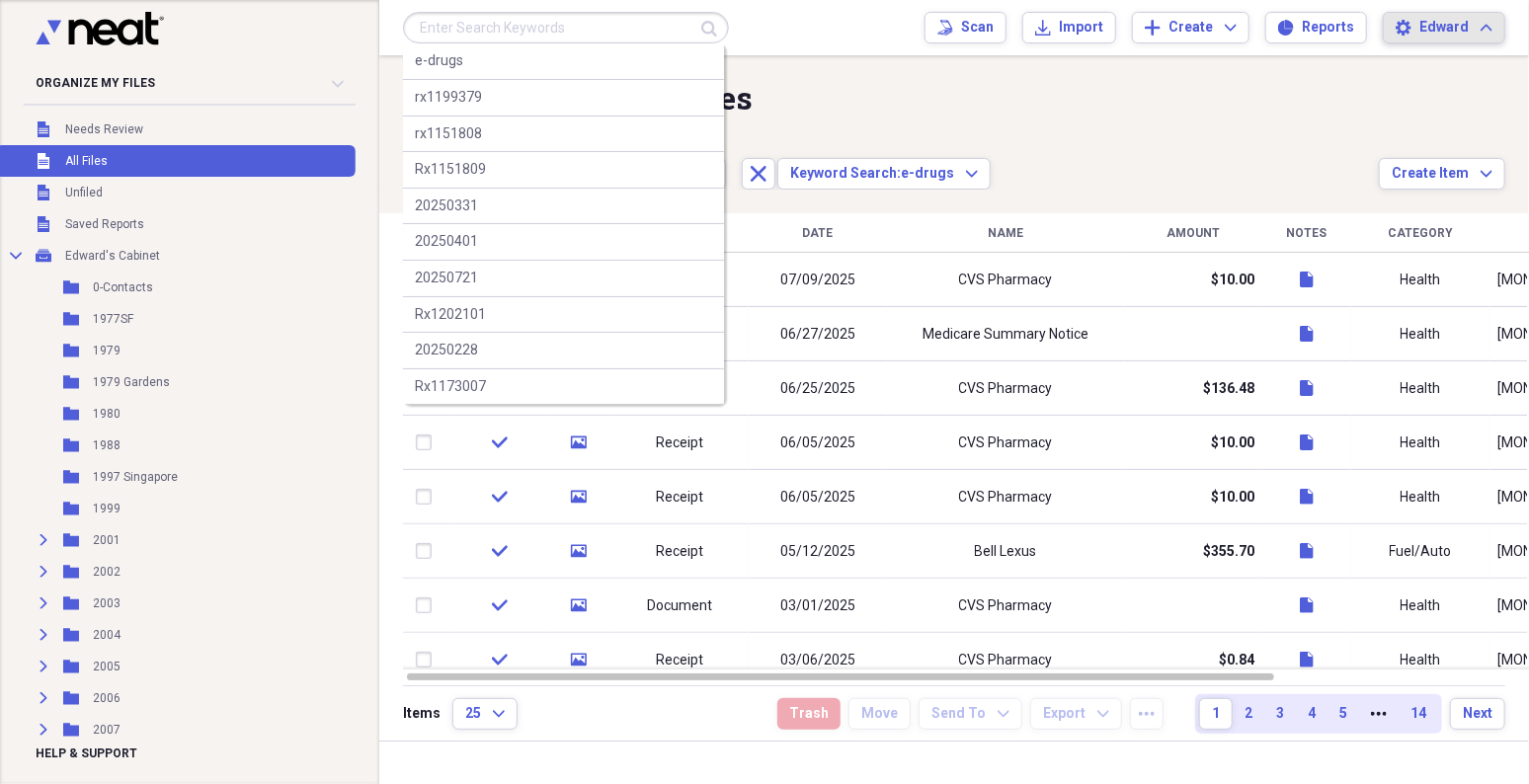 click on "Edward Expand" at bounding box center (1456, 28) 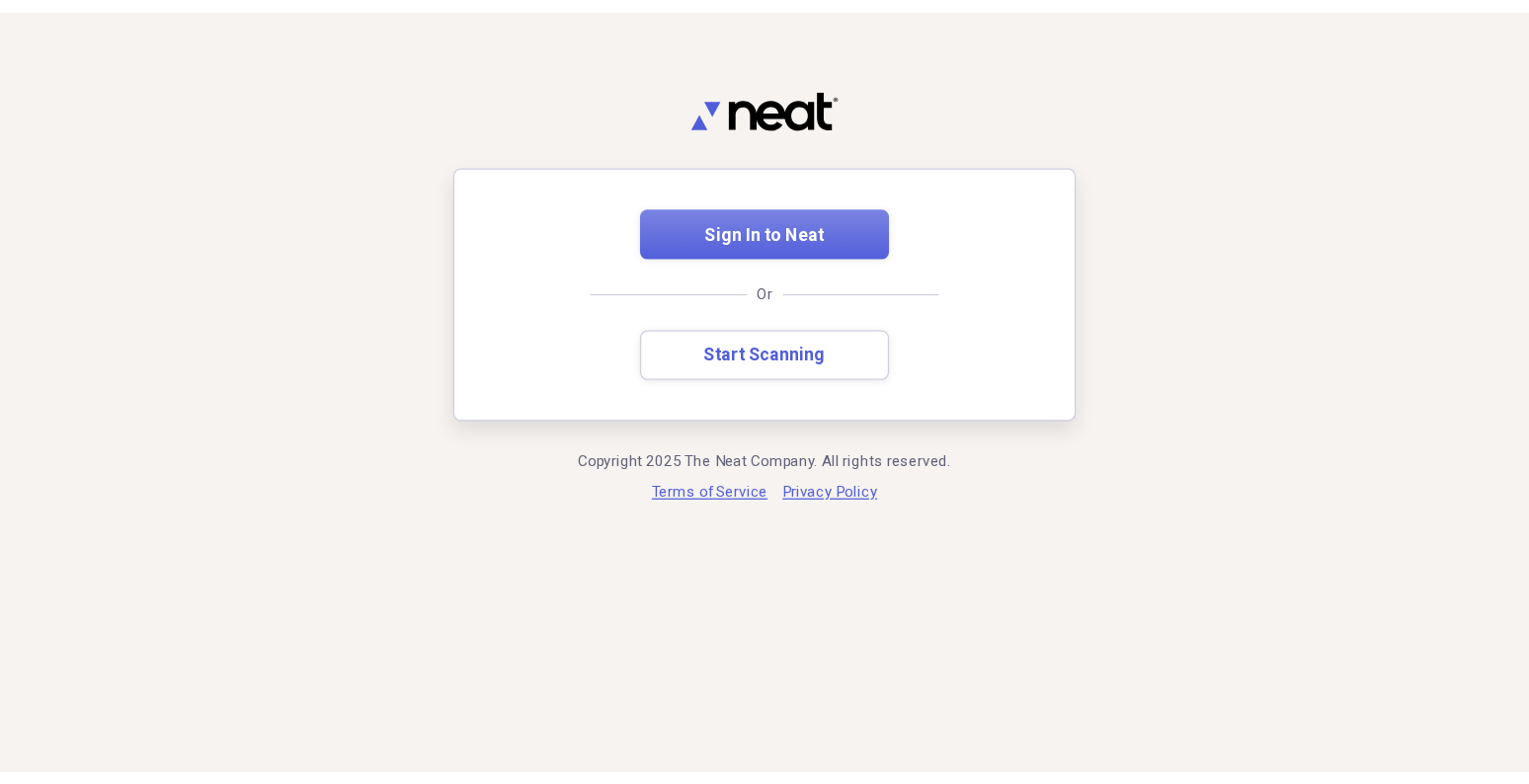 scroll, scrollTop: 0, scrollLeft: 0, axis: both 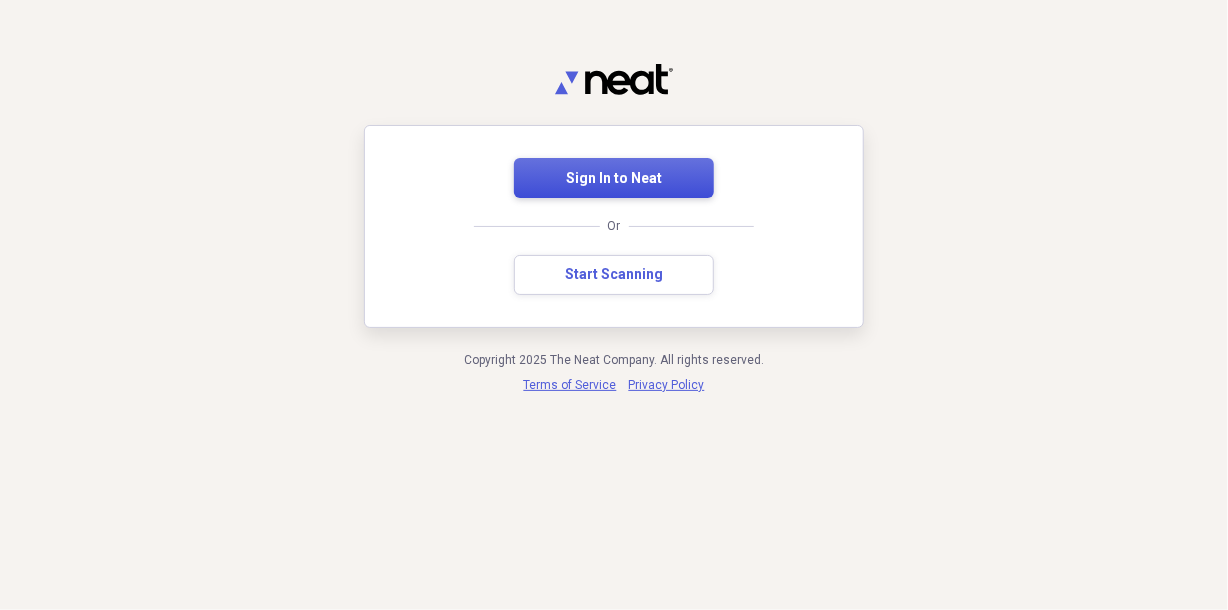 click on "Sign In to Neat" at bounding box center [614, 178] 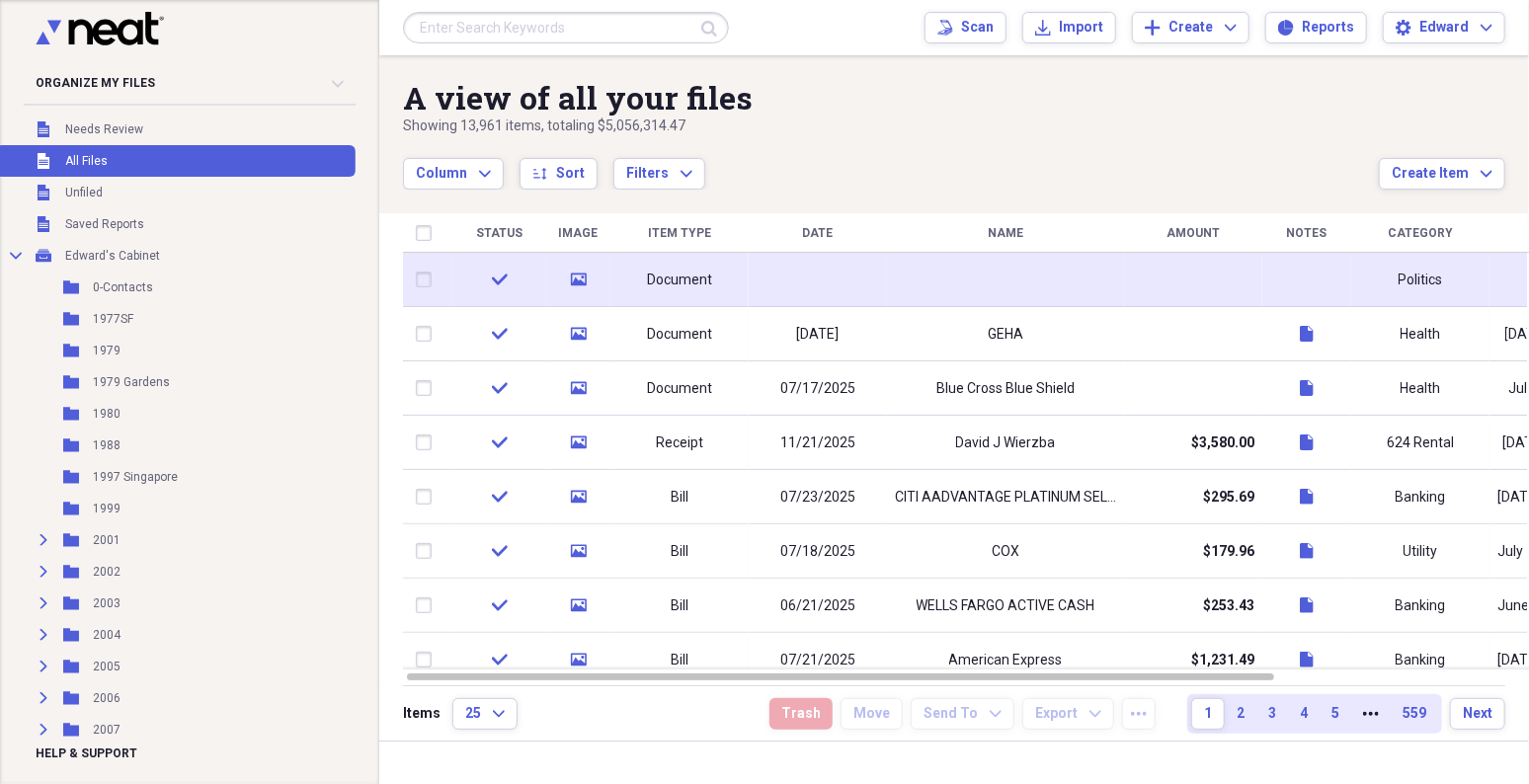 click on "Document" at bounding box center (680, 279) 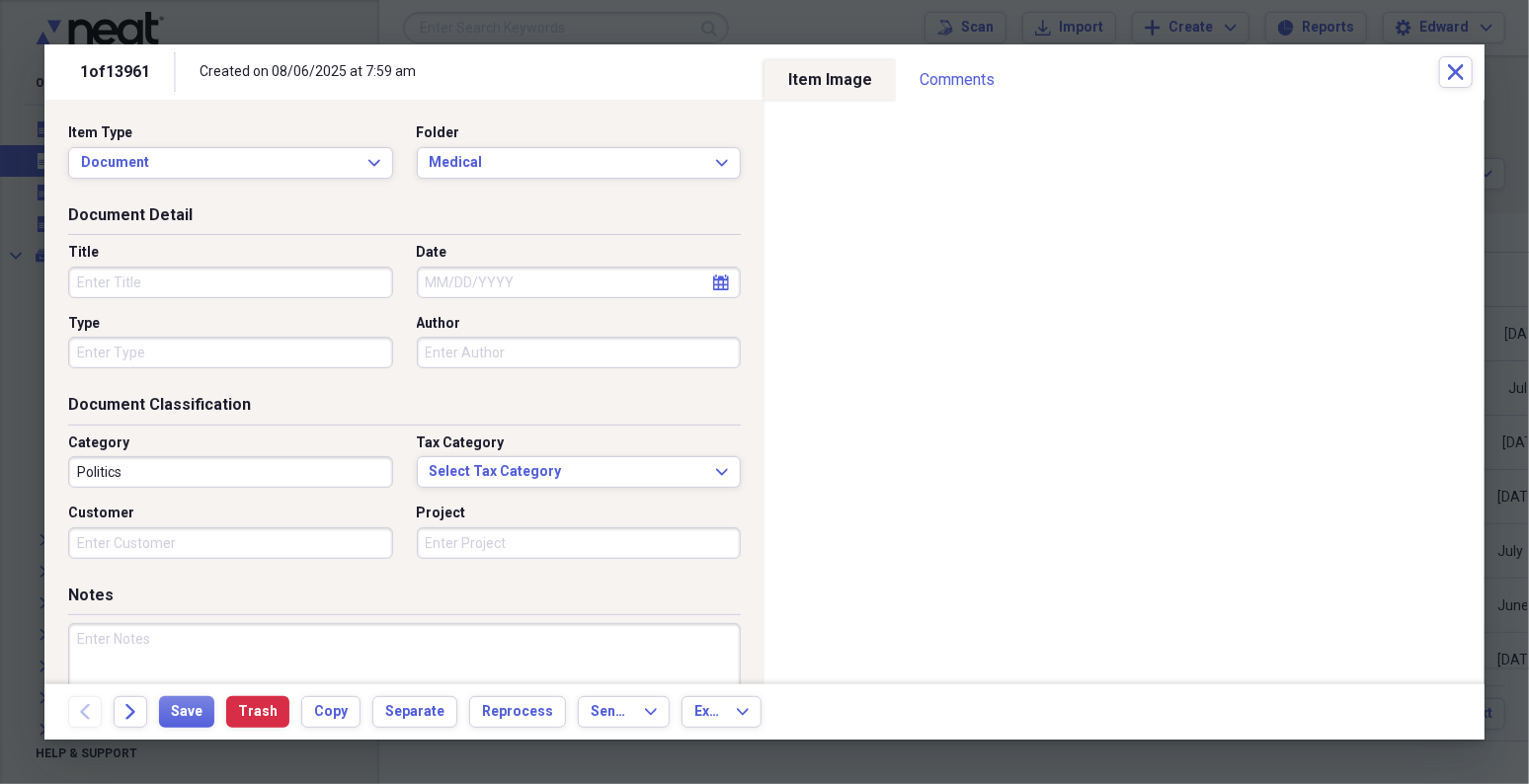 click on "Item Type Document Expand Folder Medical Expand Document Detail Title Date calendar Calendar Type Author Document Classification Category Politics Tax Category Select Tax Category Expand Customer Project Notes Additional Information Subject Topic Action Type Application Received calendar Calendar Date Sent calendar Calendar From To Date Due calendar Calendar" at bounding box center [404, 392] 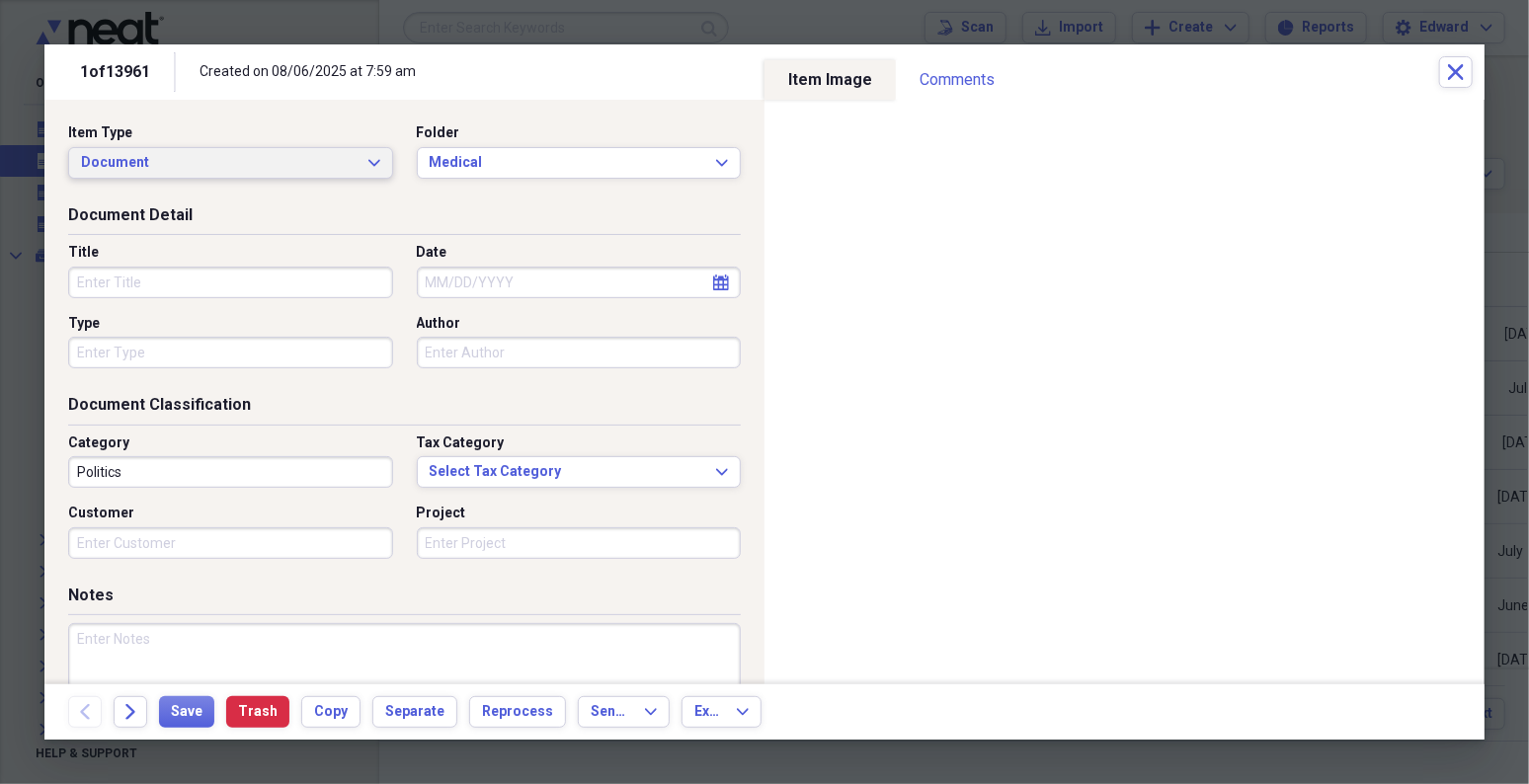 click on "Expand" 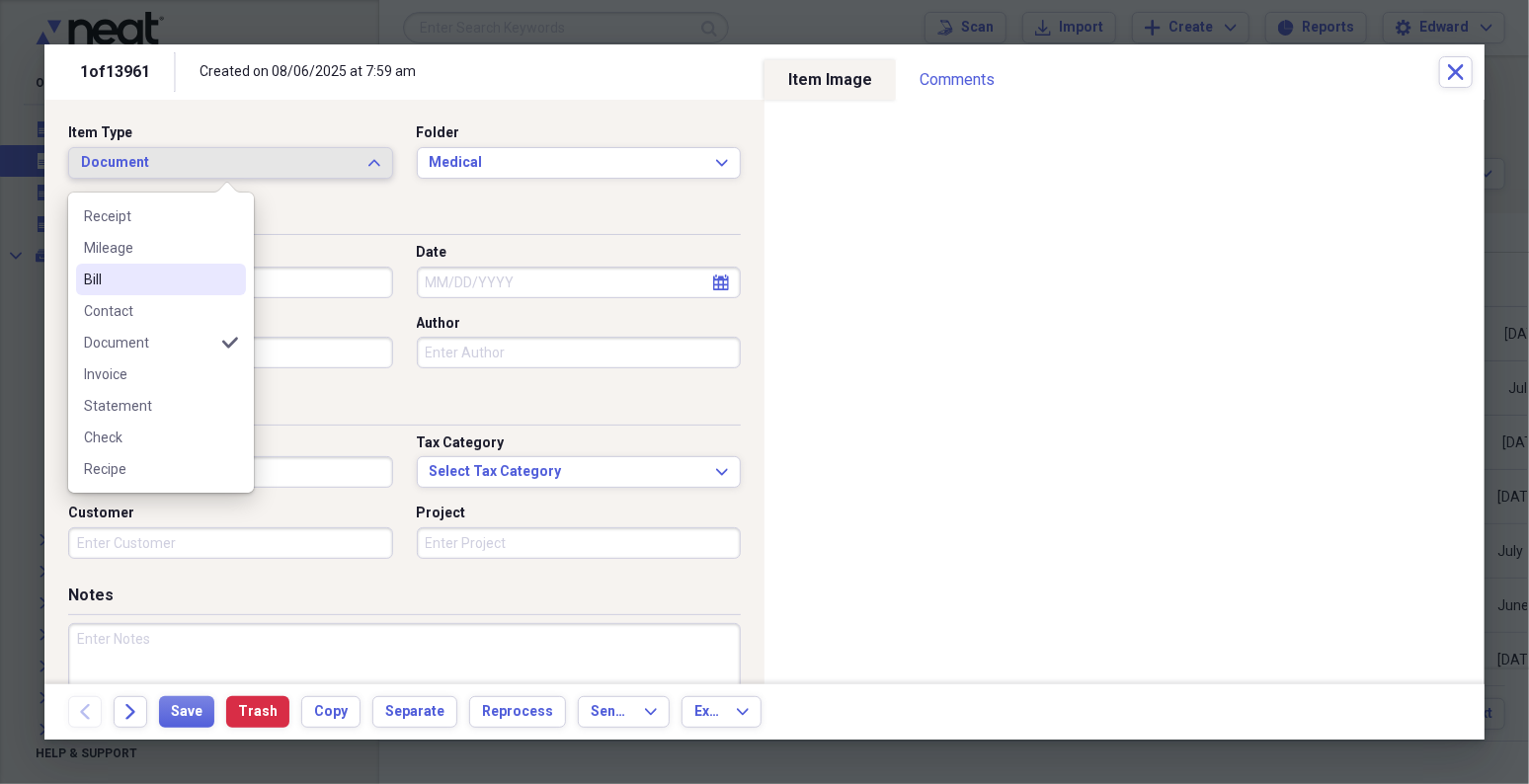 click on "Bill" at bounding box center [149, 279] 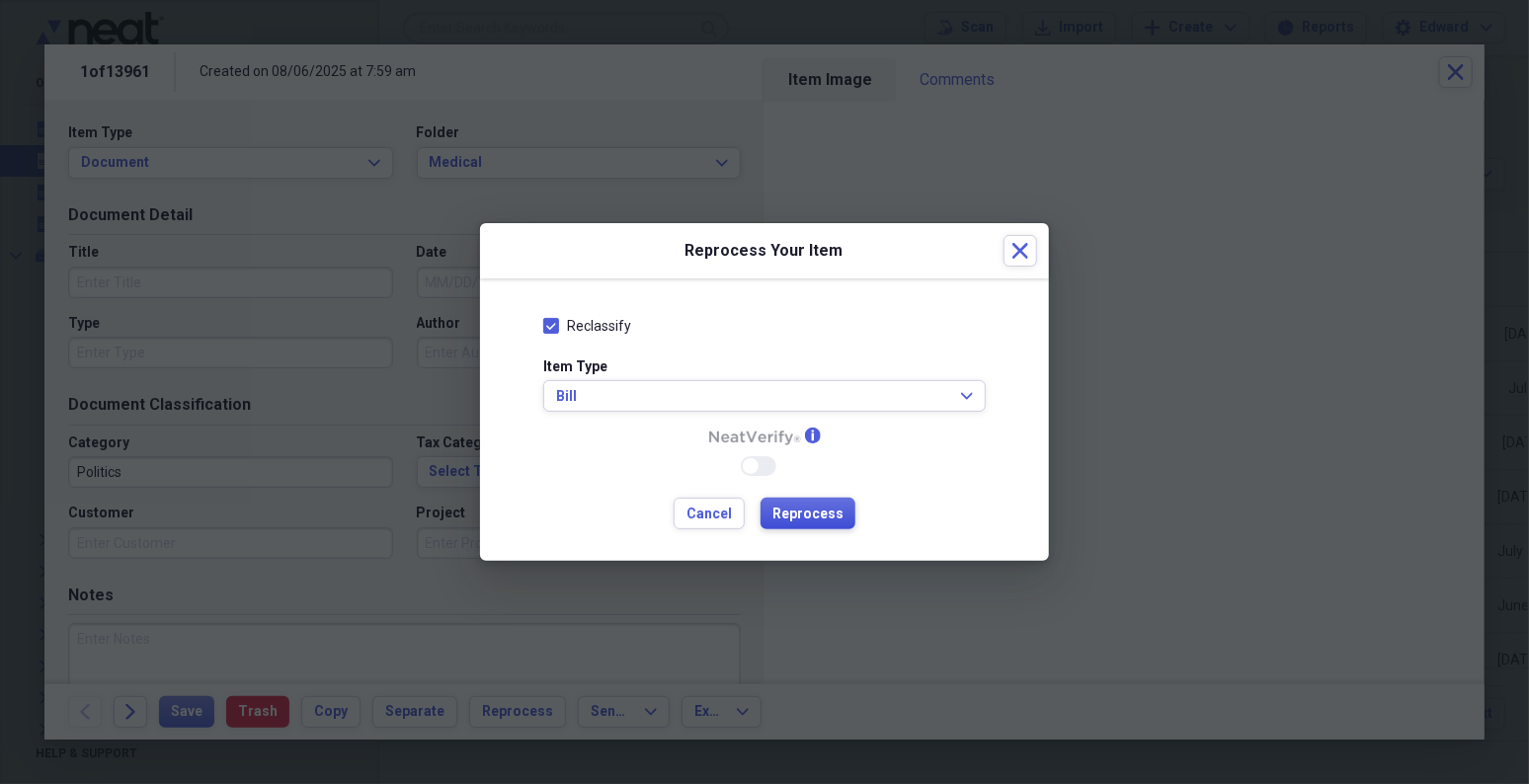 click on "Reprocess" at bounding box center [808, 514] 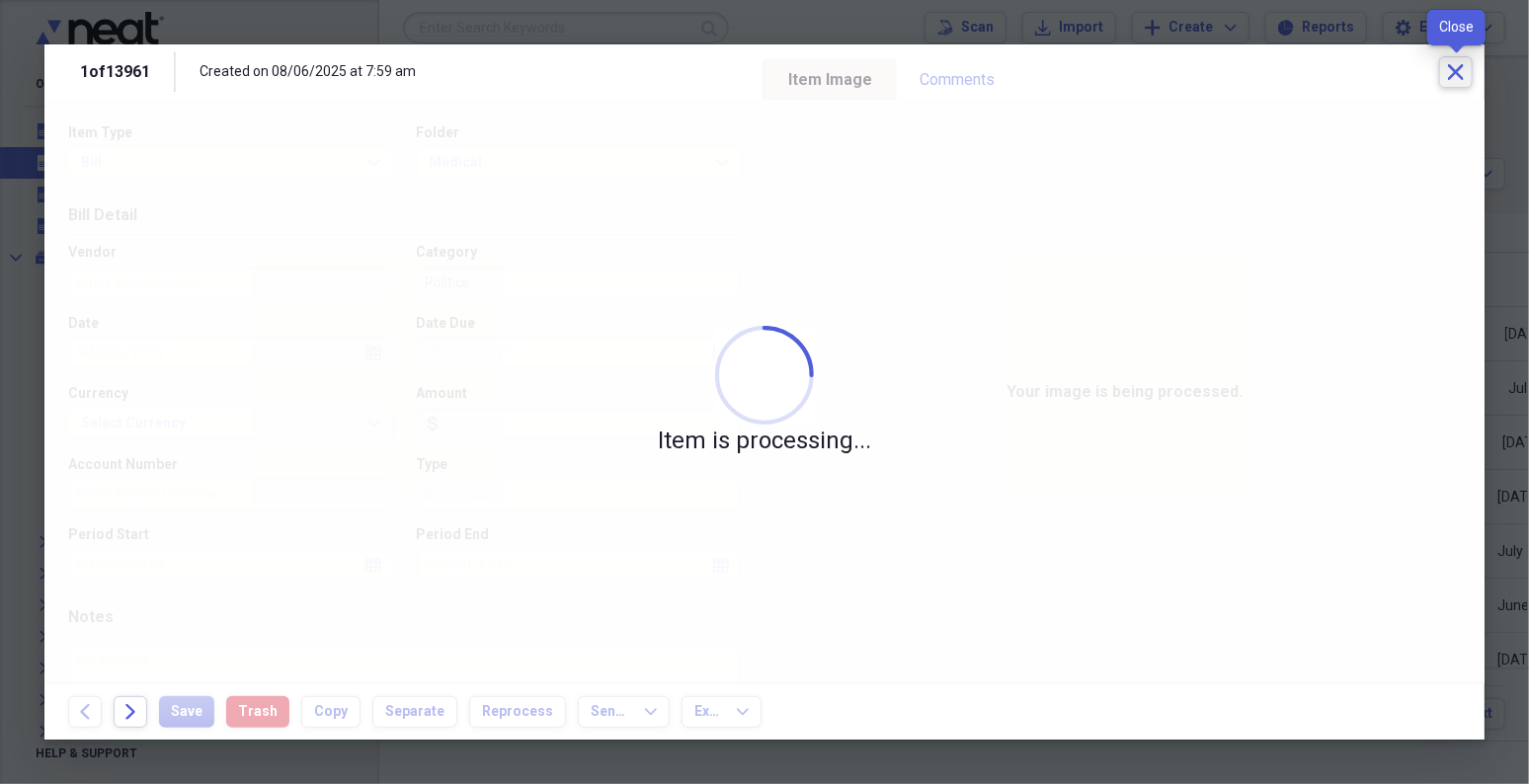 click on "Close" 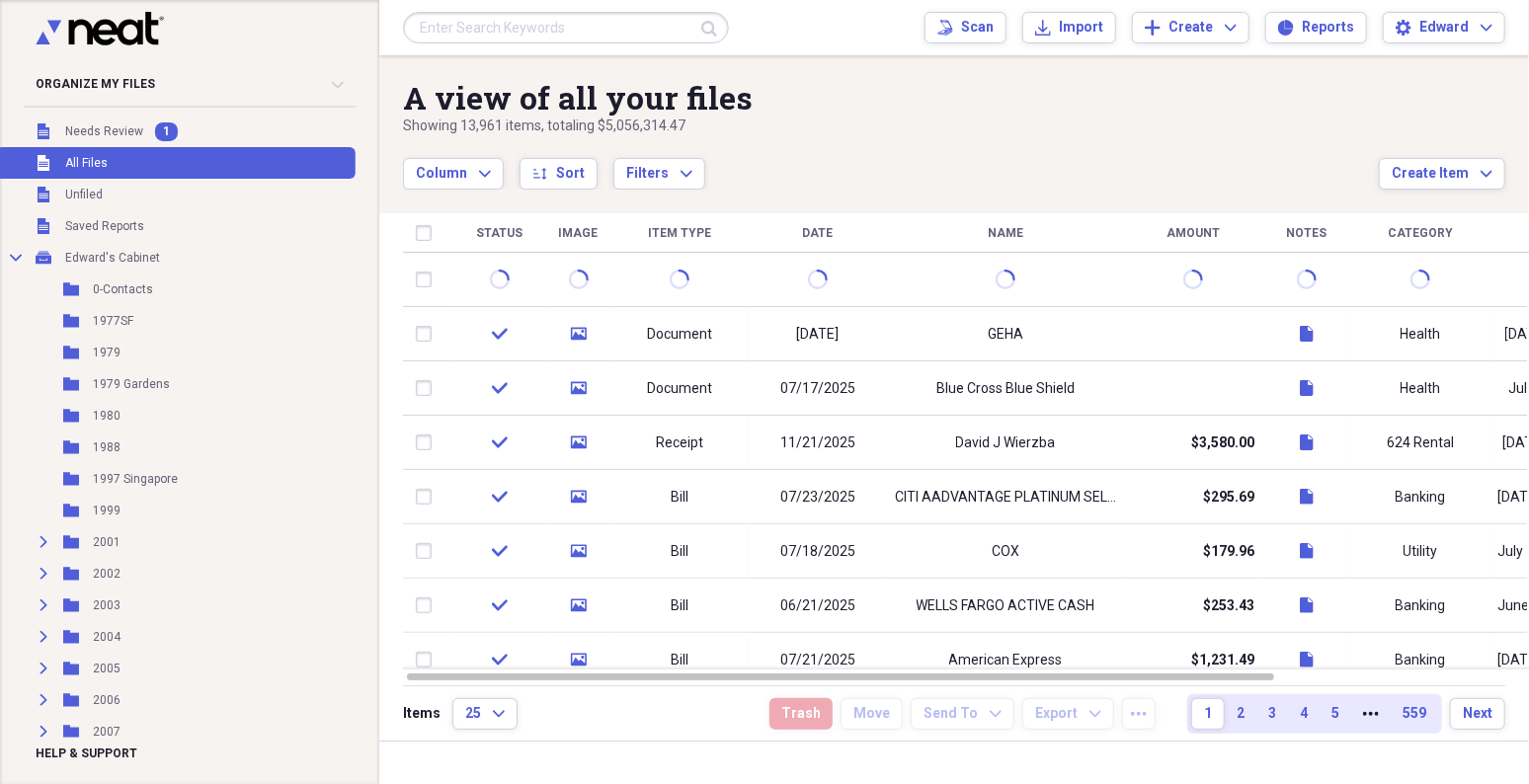 click at bounding box center (566, 28) 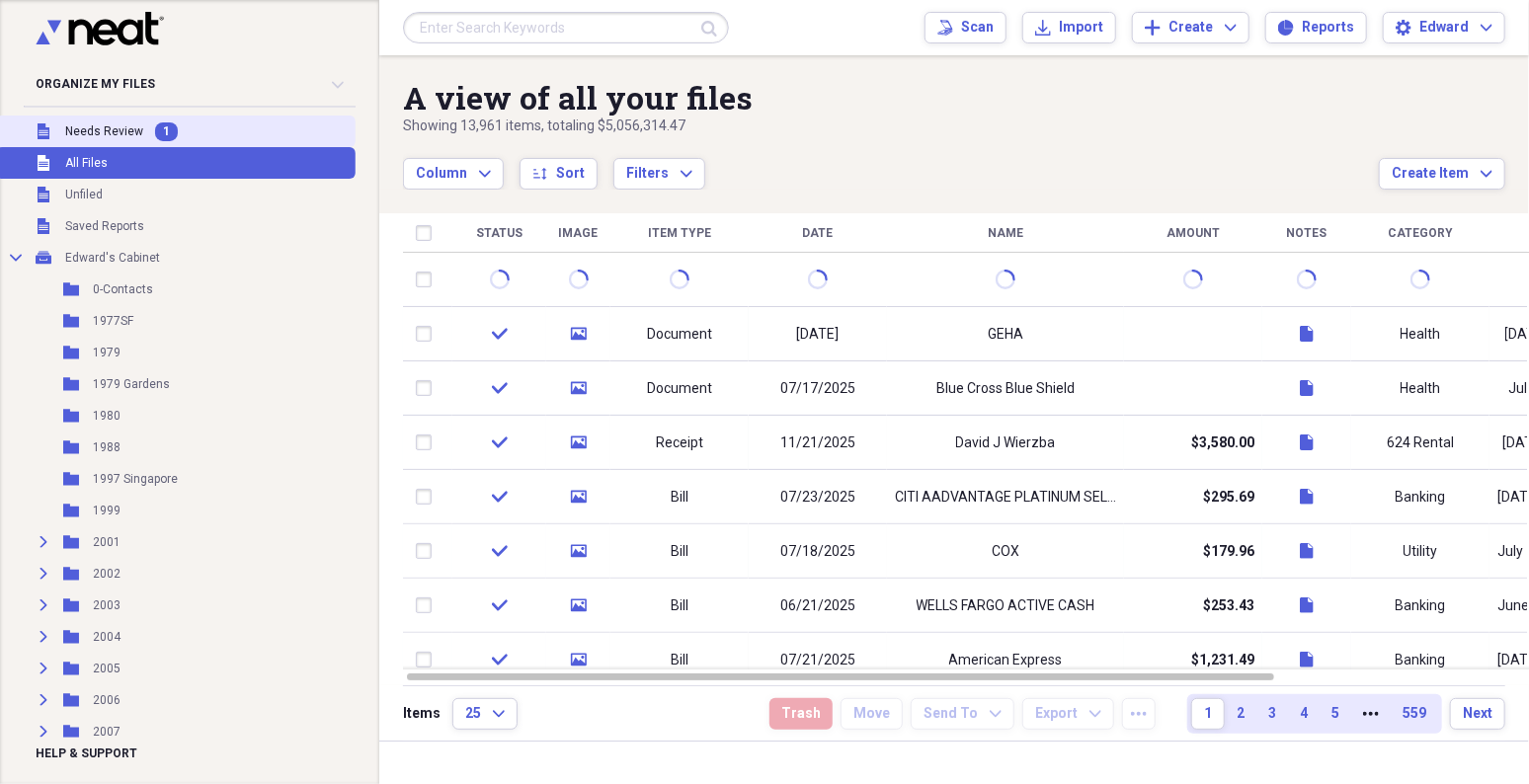 click on "Unfiled Needs Review 1" at bounding box center (176, 131) 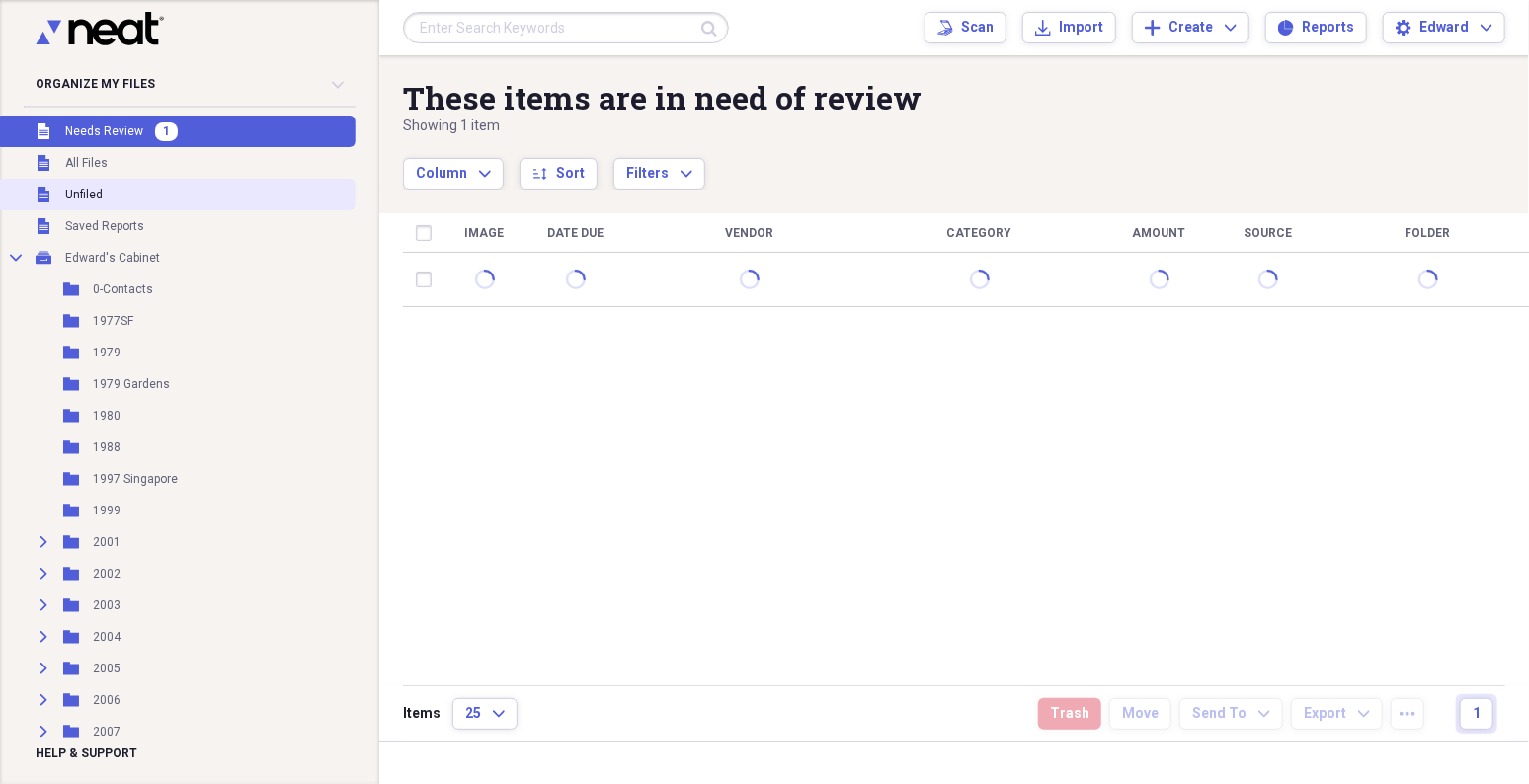 click on "Unfiled Unfiled" at bounding box center (176, 195) 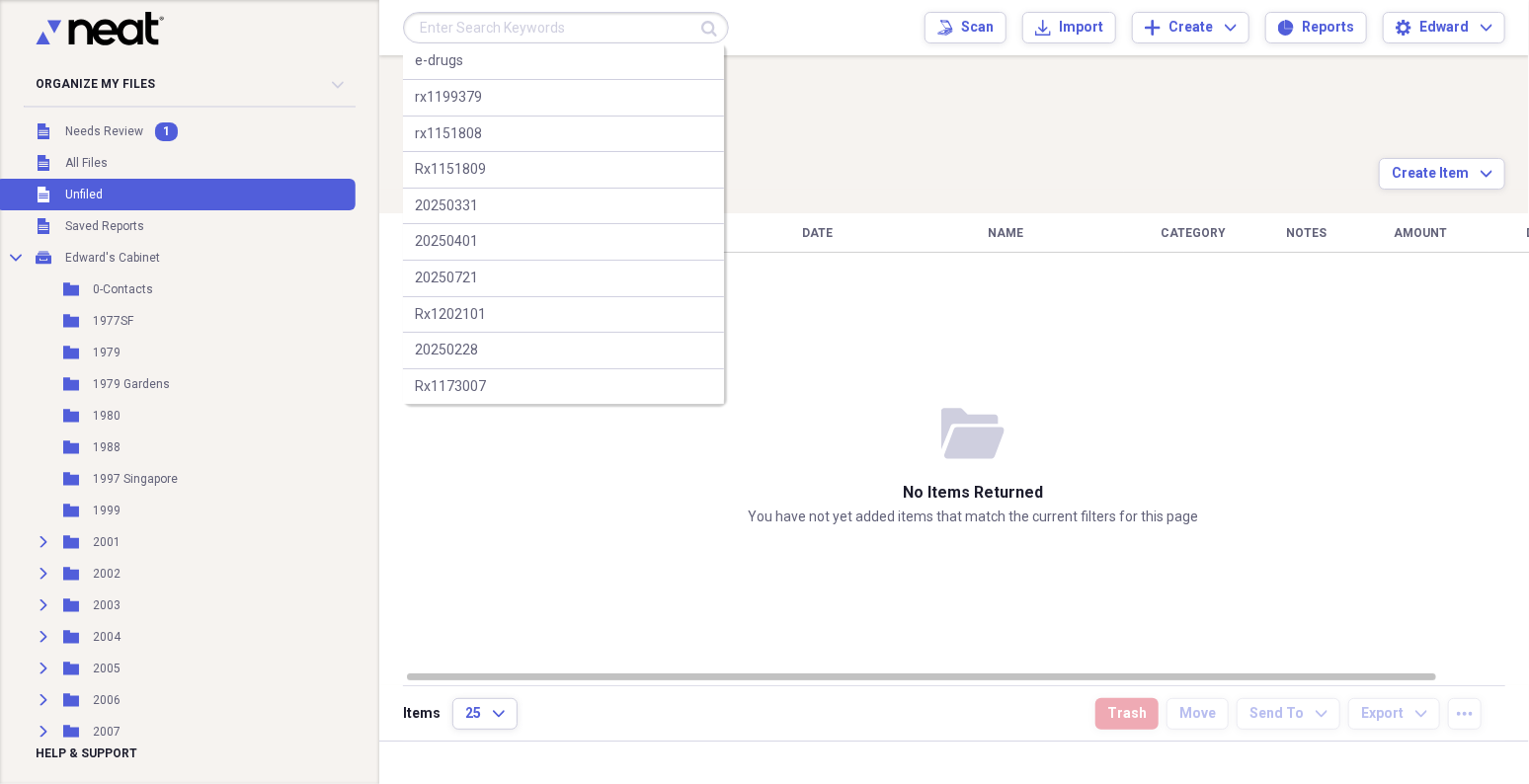 click at bounding box center [566, 28] 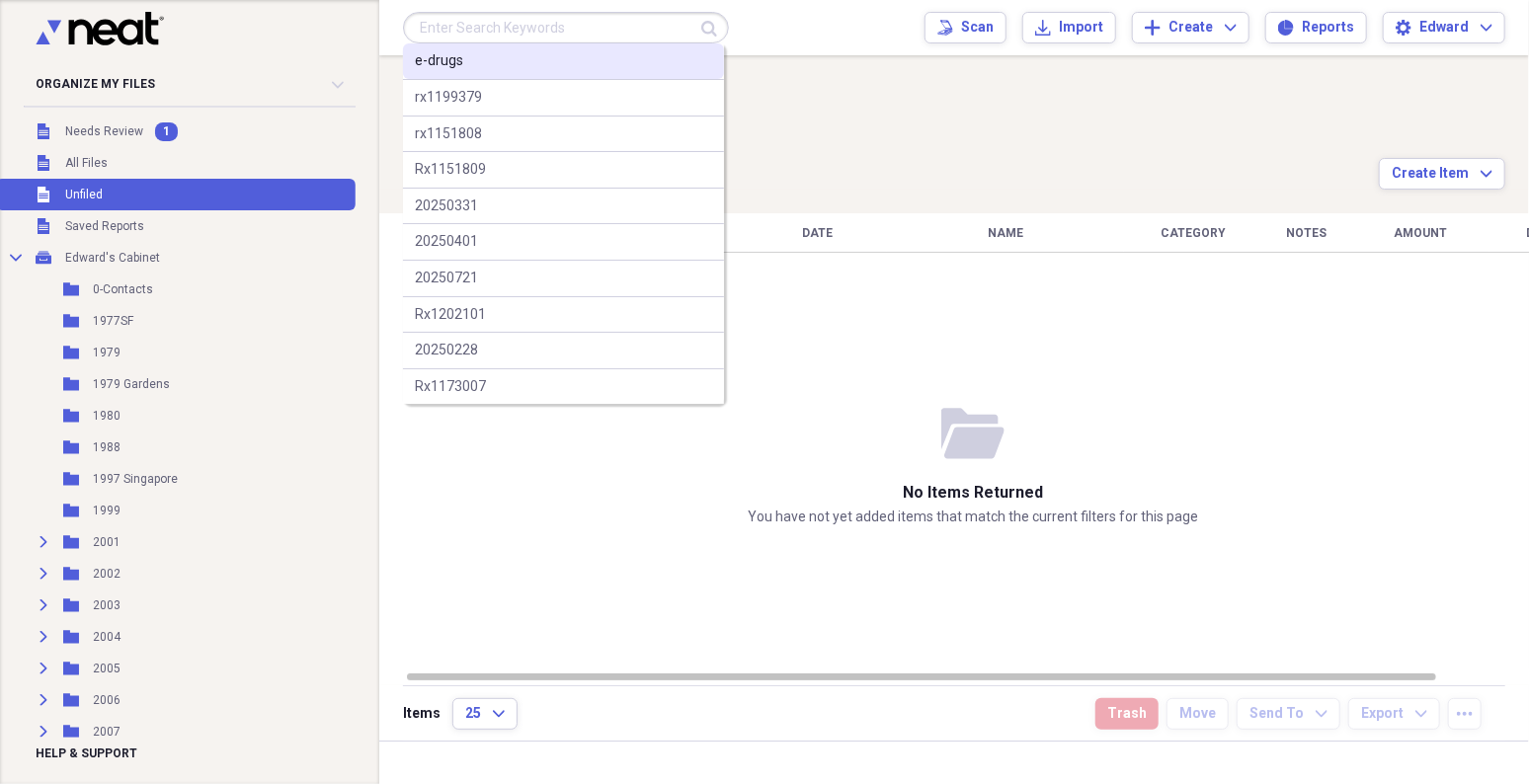 click on "e-drugs" at bounding box center (563, 61) 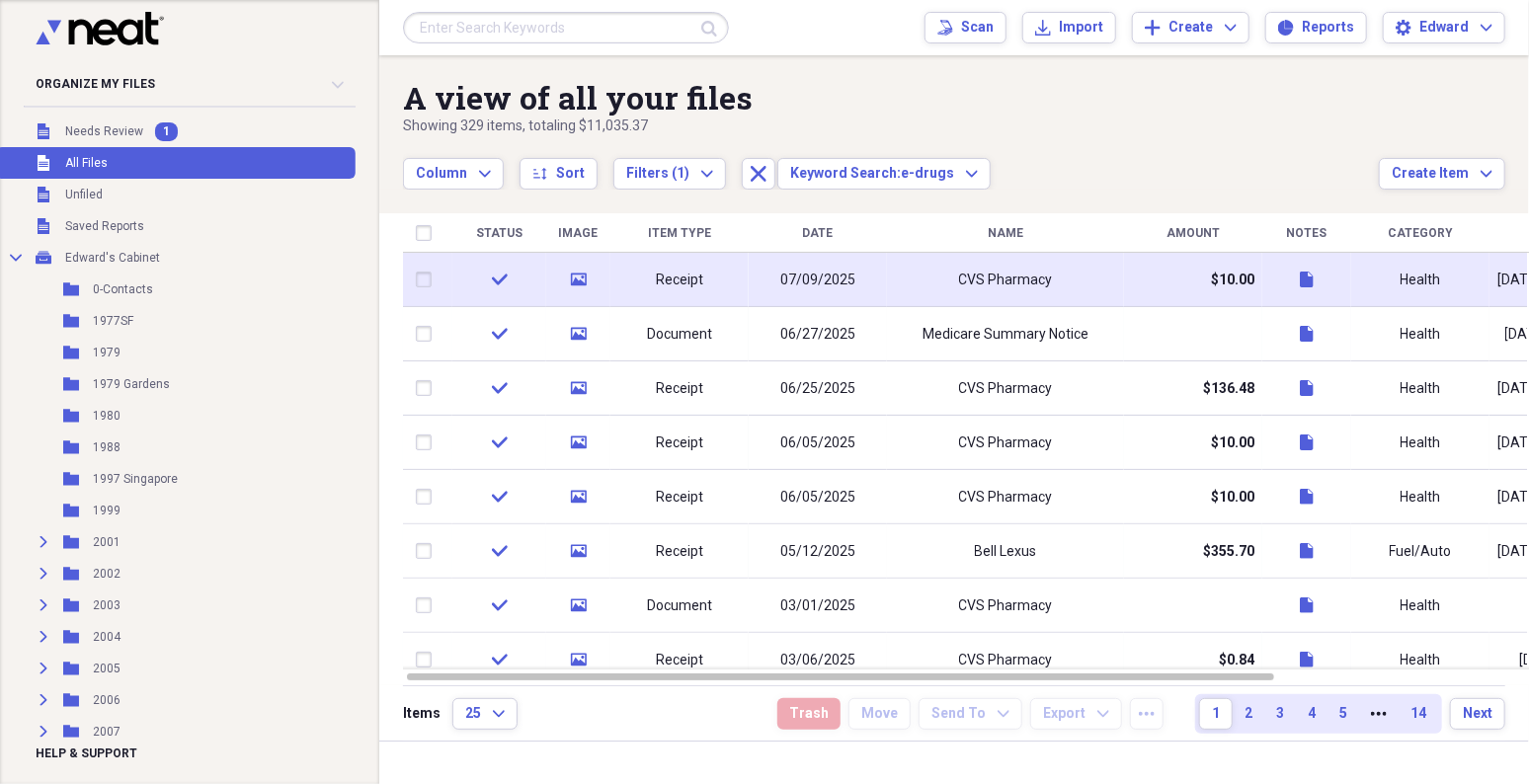click on "07/09/2025" at bounding box center (818, 280) 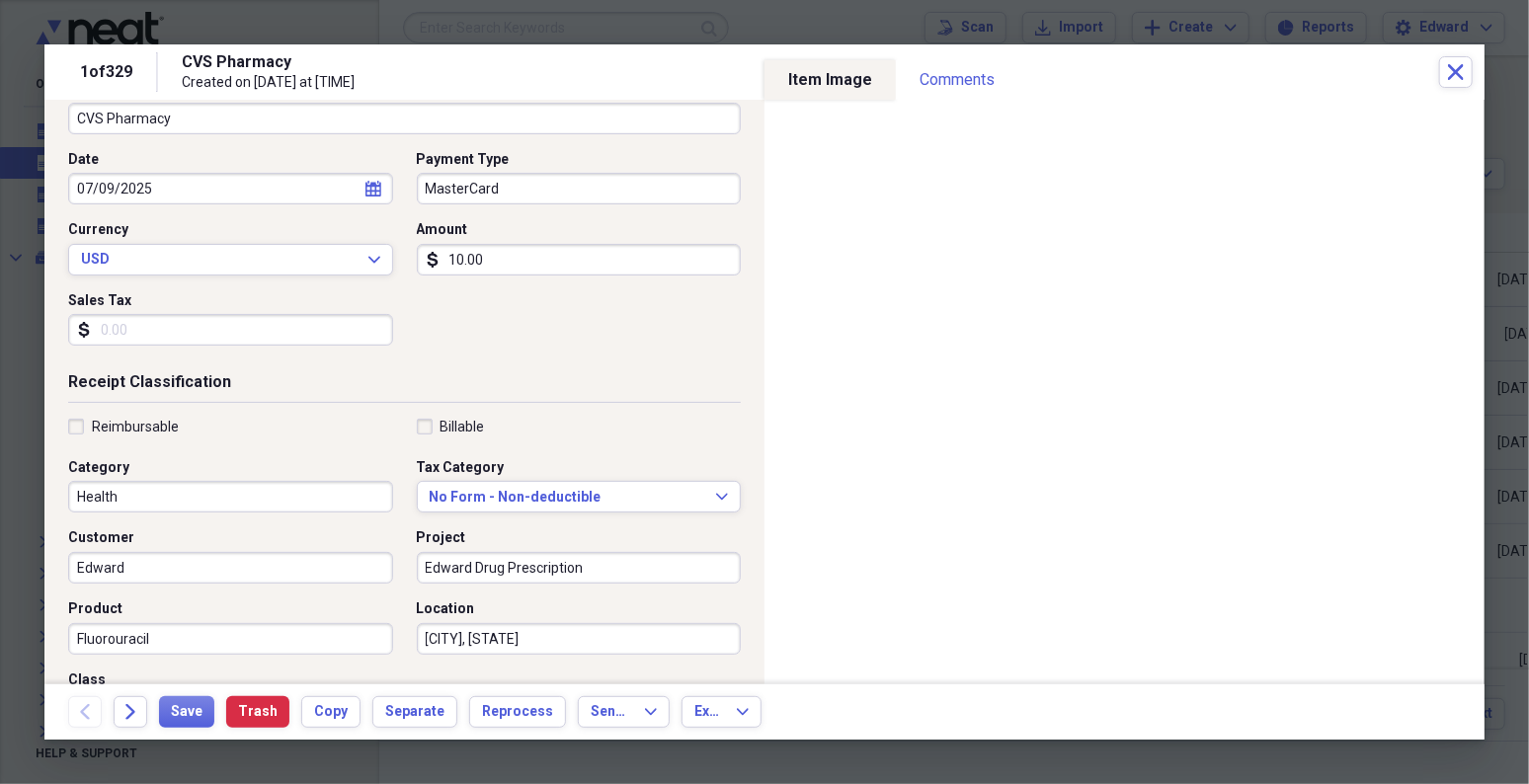 scroll, scrollTop: 329, scrollLeft: 0, axis: vertical 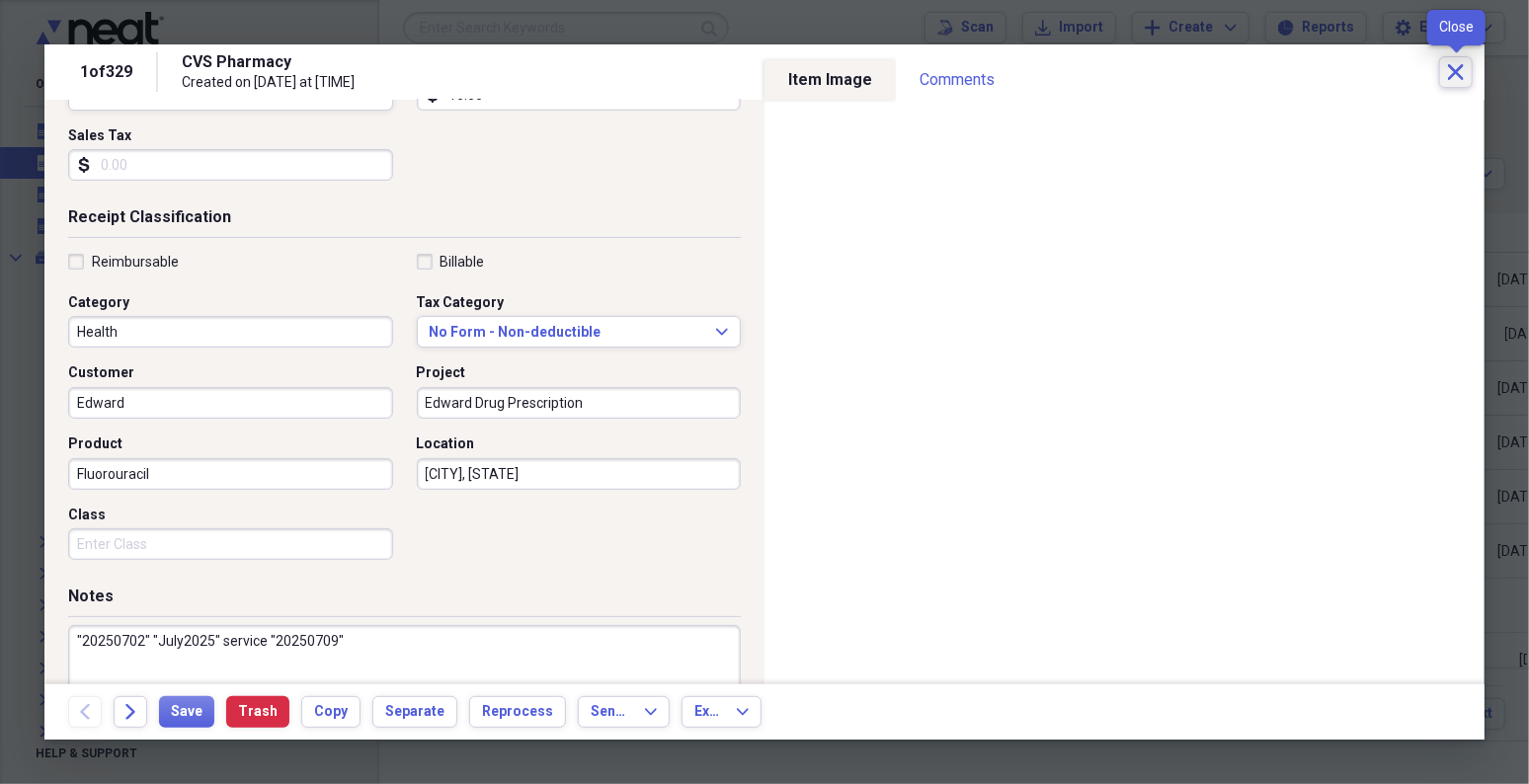 click on "Close" 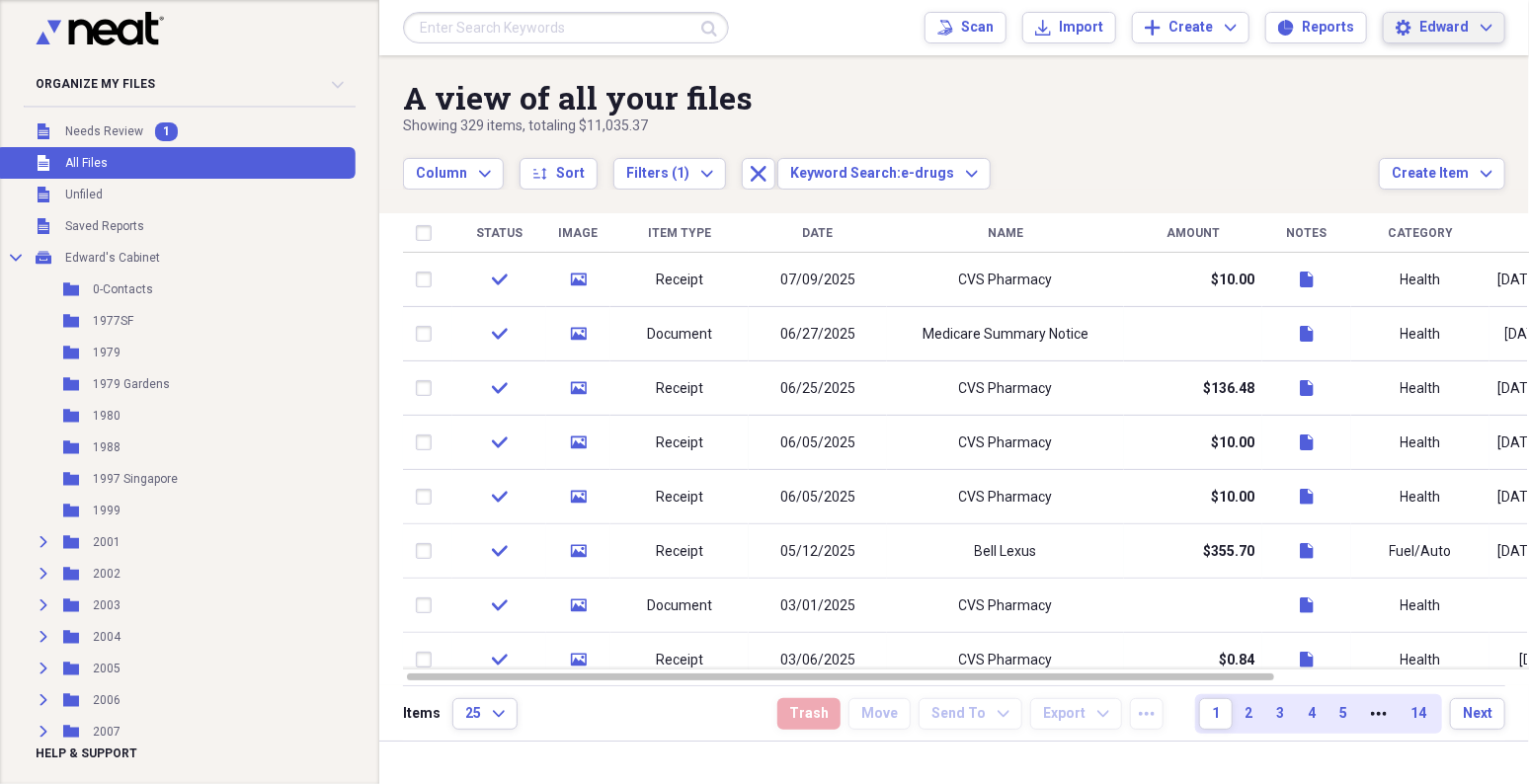 click on "Edward" at bounding box center (1444, 28) 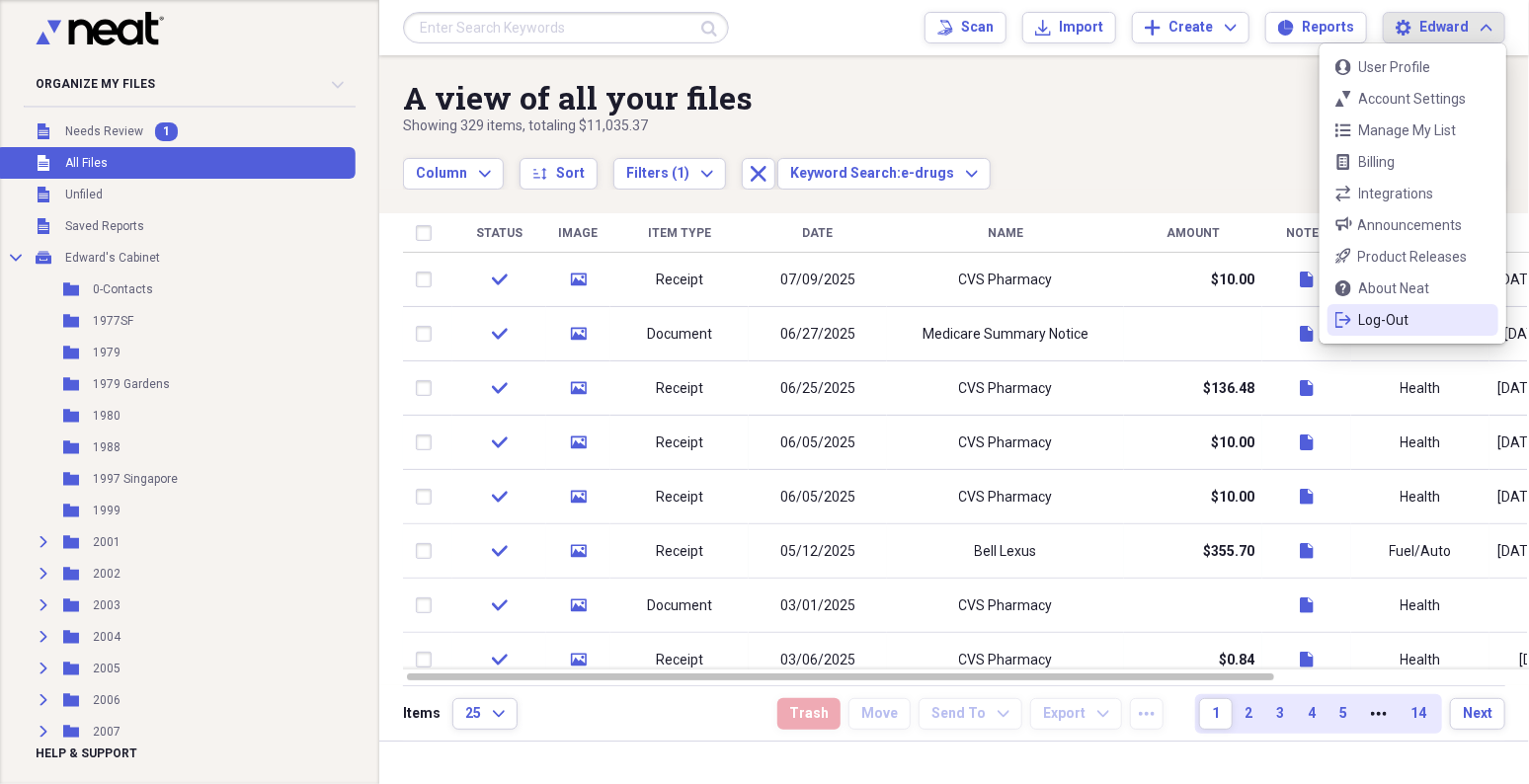 click on "Log-Out" at bounding box center [1412, 320] 